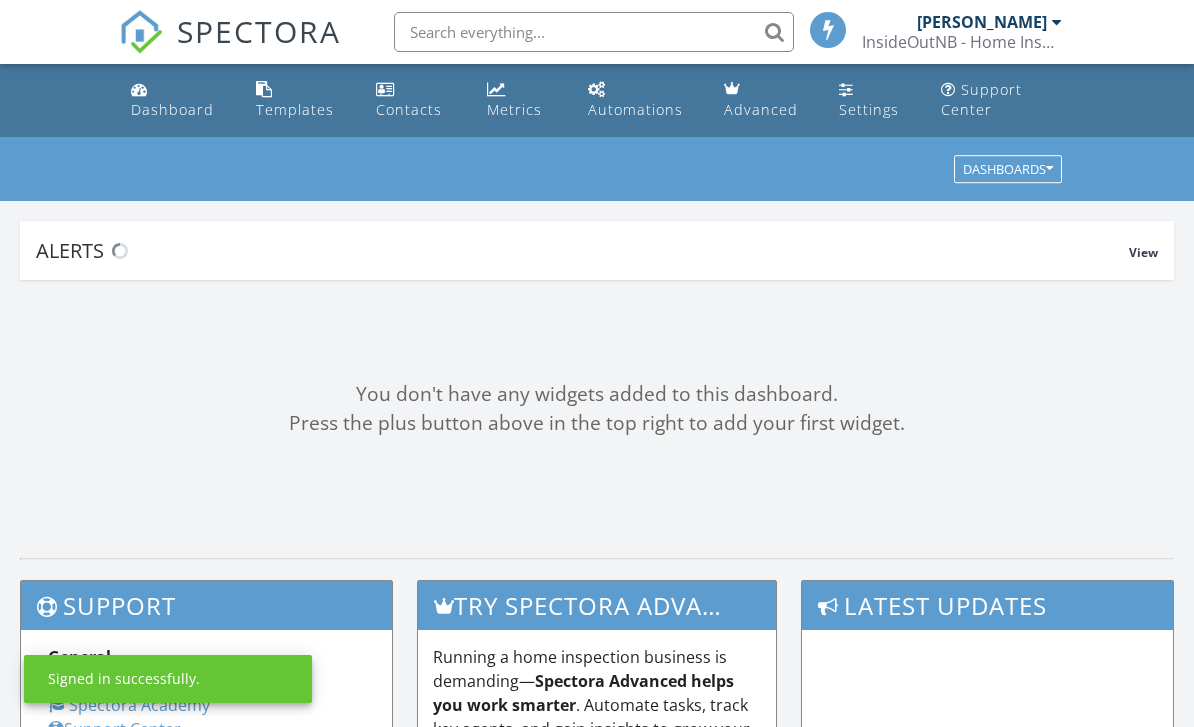 scroll, scrollTop: 0, scrollLeft: 0, axis: both 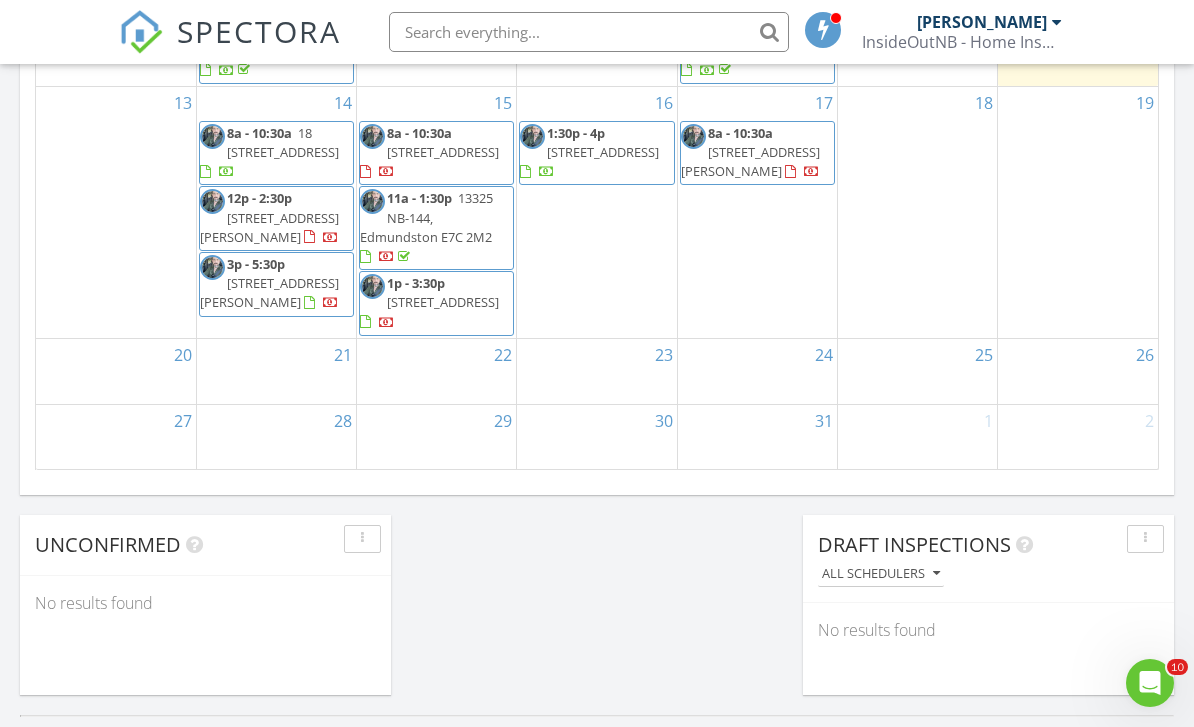 click on "15
8a - 10:30a
239 Rue St François, Edmundston E3V 1G1
11a - 1:30p
13325 NB-144, Edmundston E7C 2M2
1p - 3:30p
6-1235 rue Principale, Saint-Basil  E7C1M2" at bounding box center (436, 212) 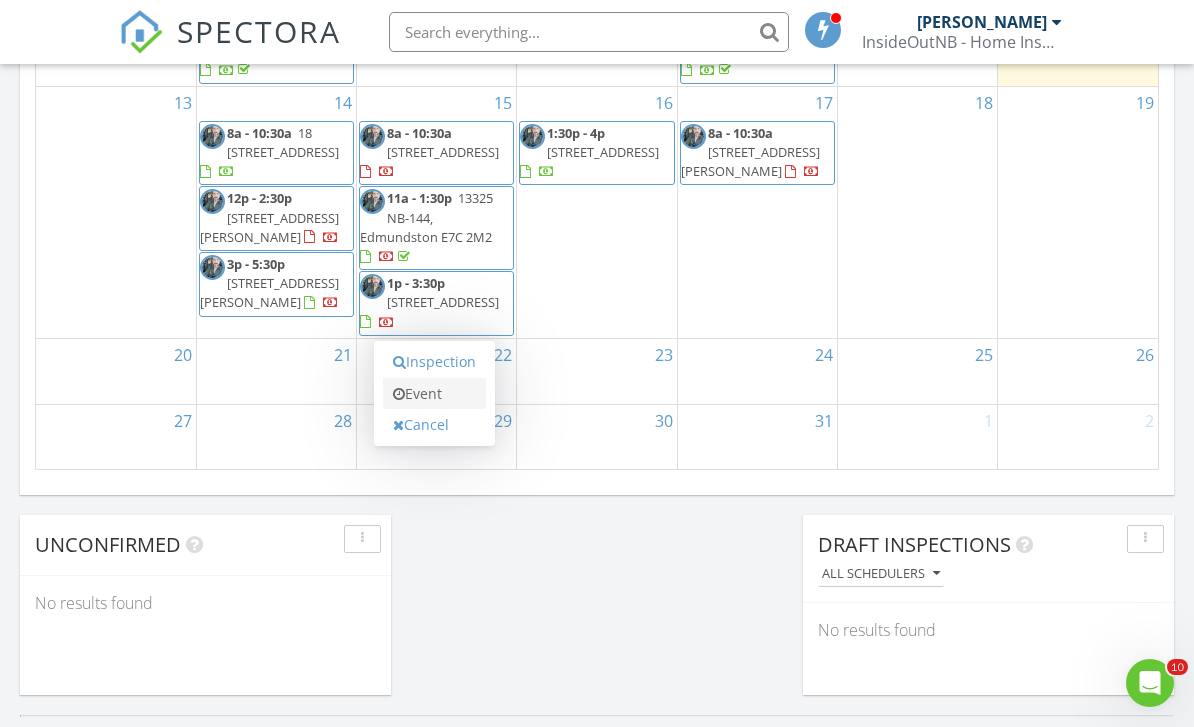 click on "Event" at bounding box center (434, 394) 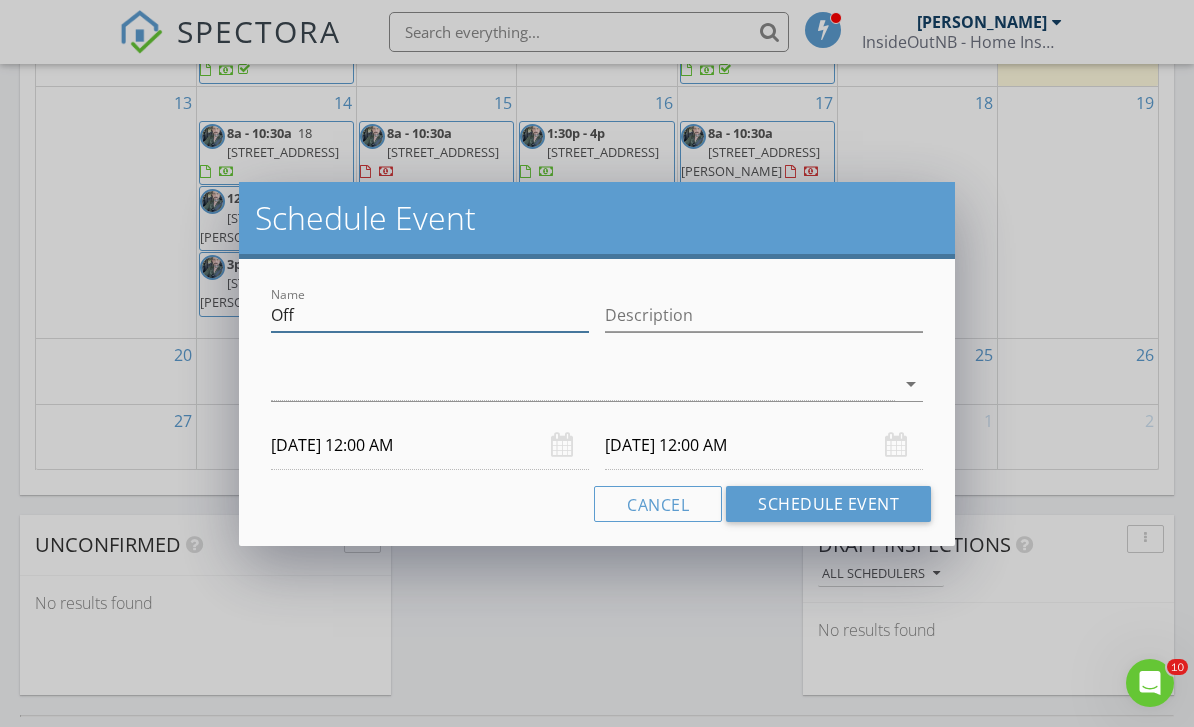 click on "Off" at bounding box center [430, 315] 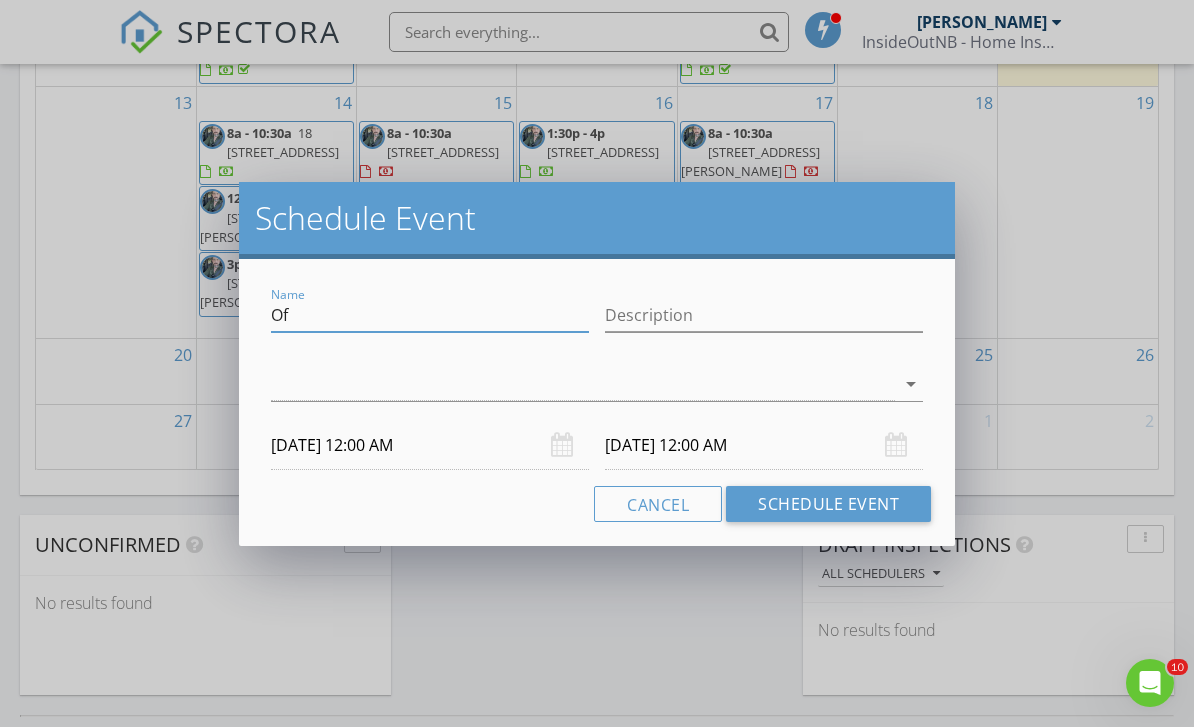 type on "O" 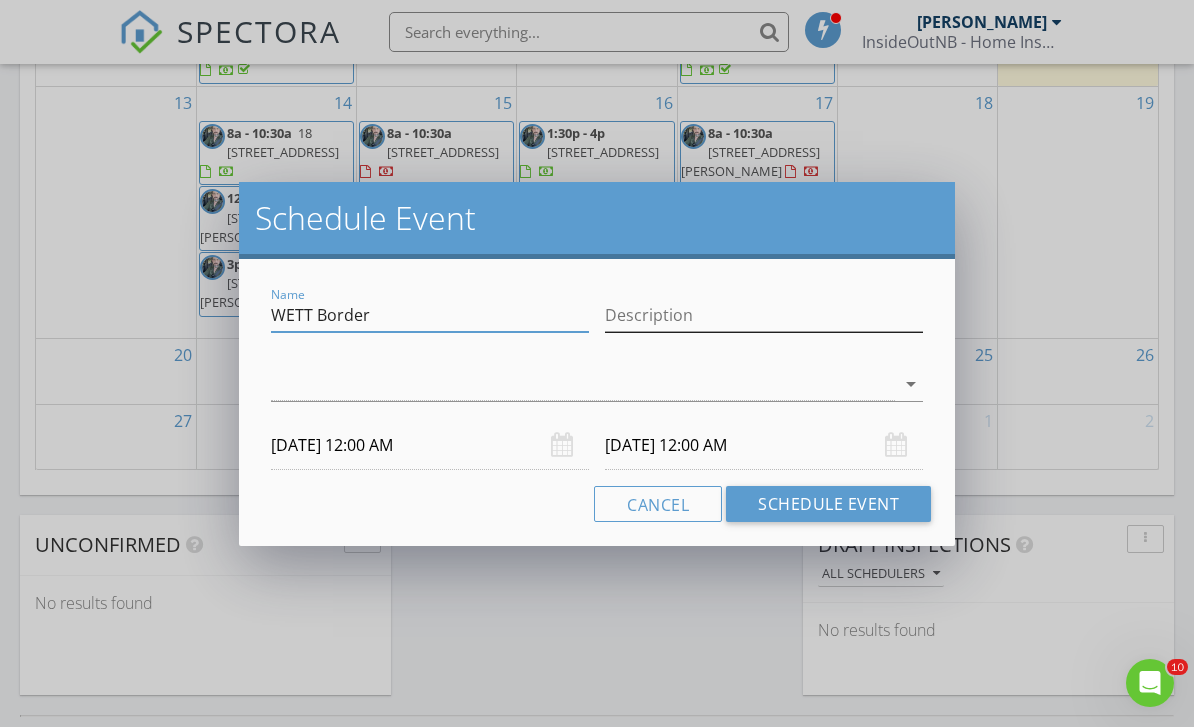 type on "WETT Border" 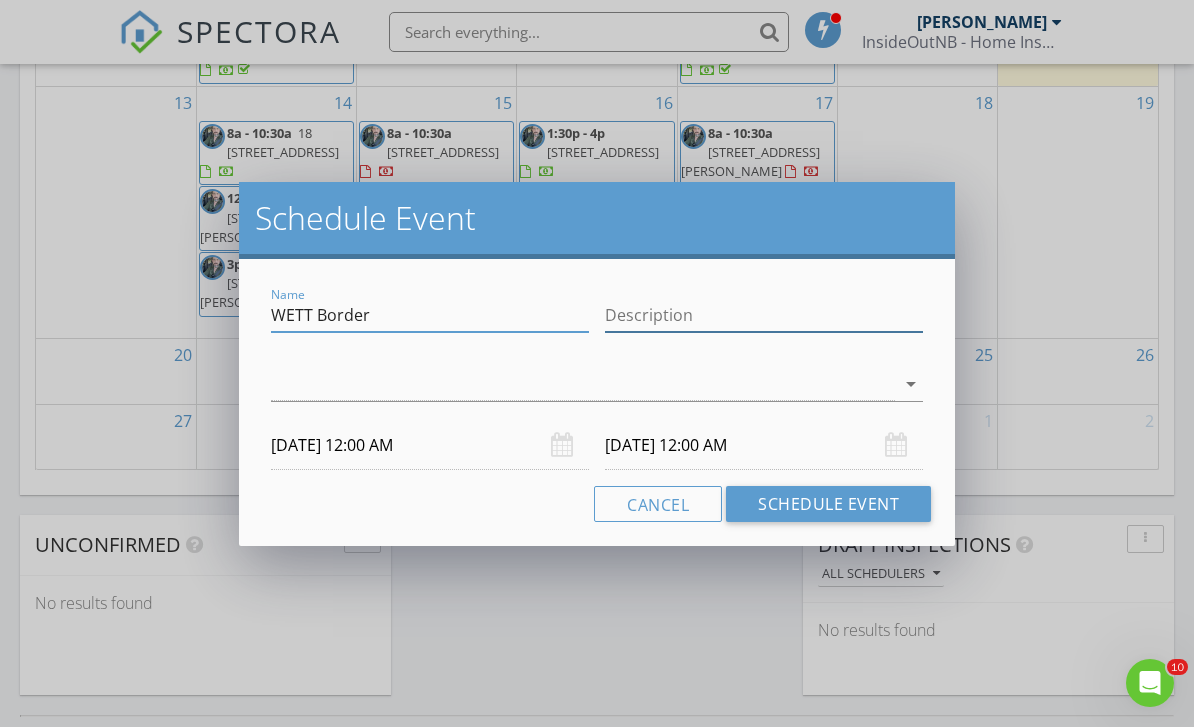 click on "Description" at bounding box center (764, 315) 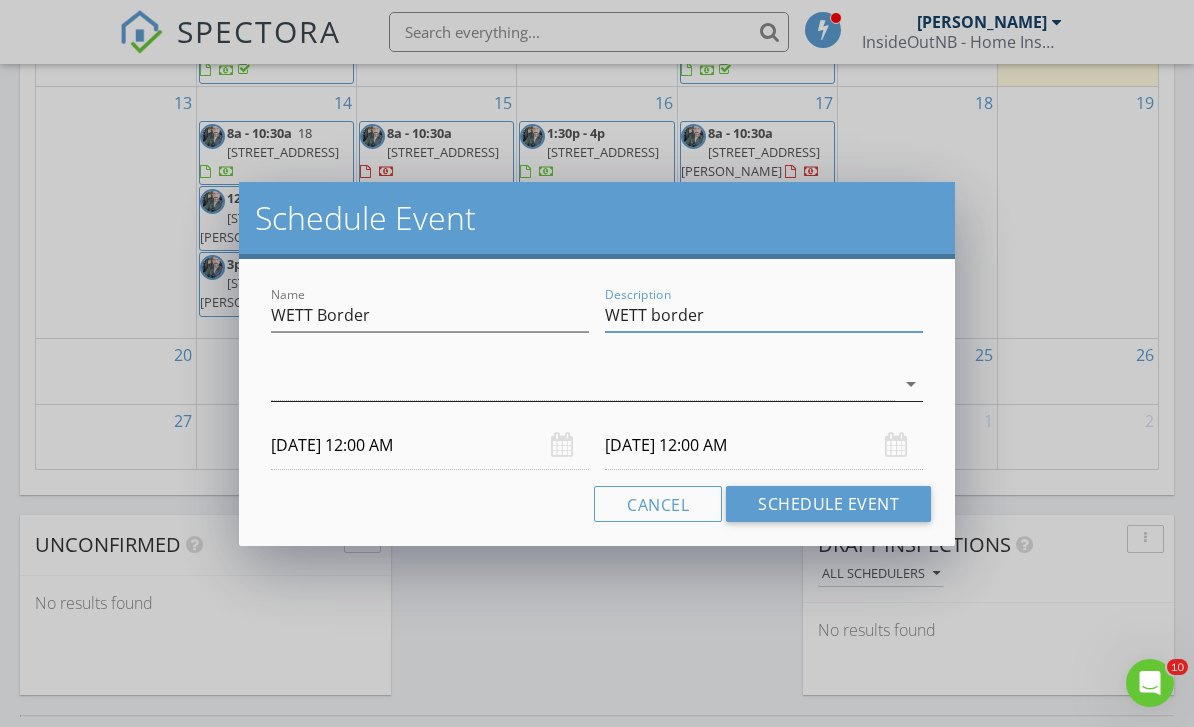 type on "WETT border" 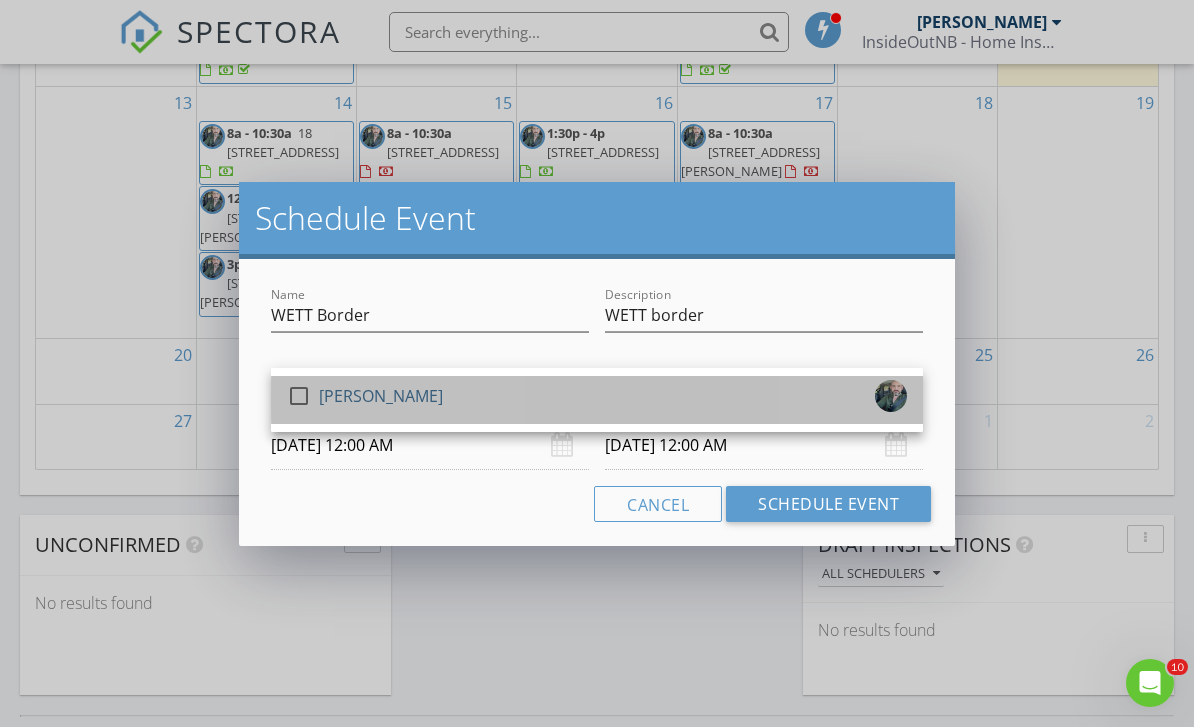 click on "[PERSON_NAME]" at bounding box center (381, 396) 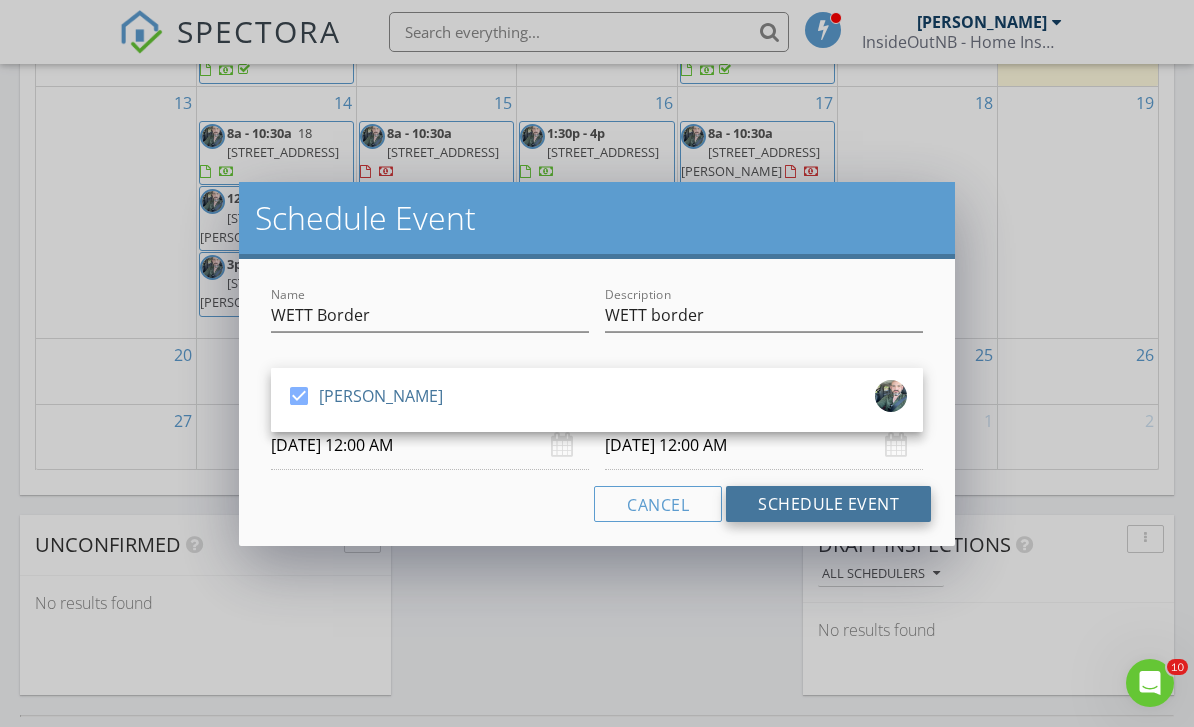 click on "Schedule Event" at bounding box center [828, 504] 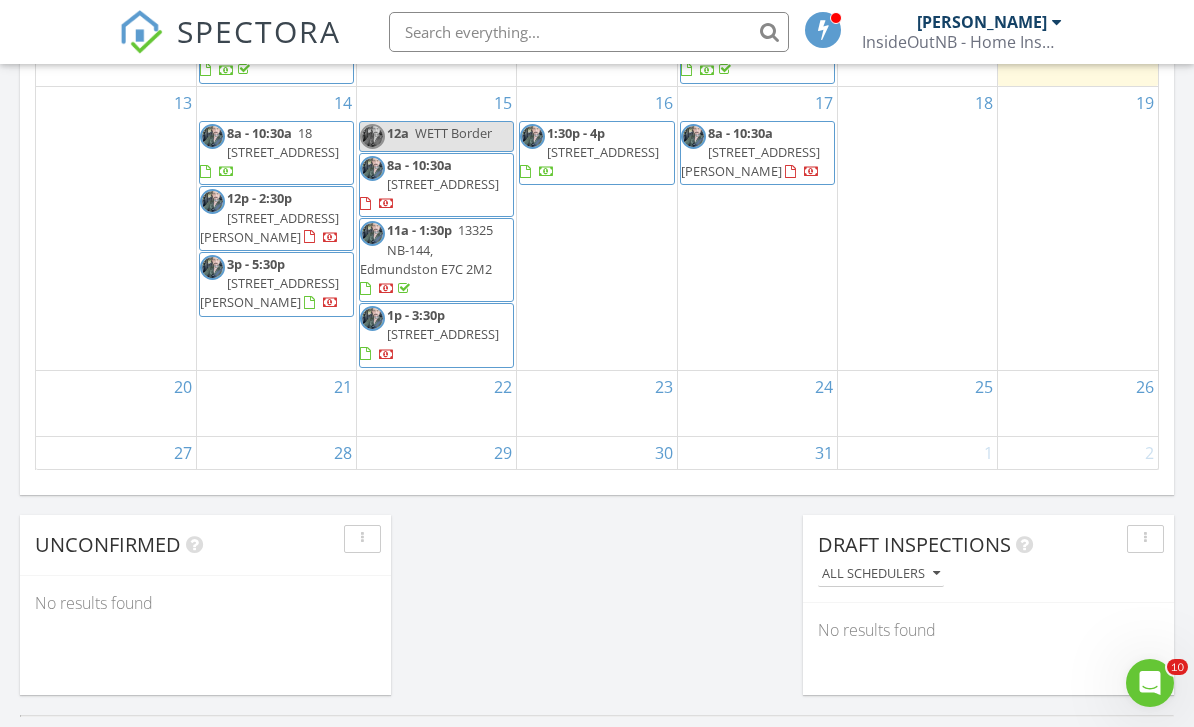 scroll, scrollTop: 71, scrollLeft: 0, axis: vertical 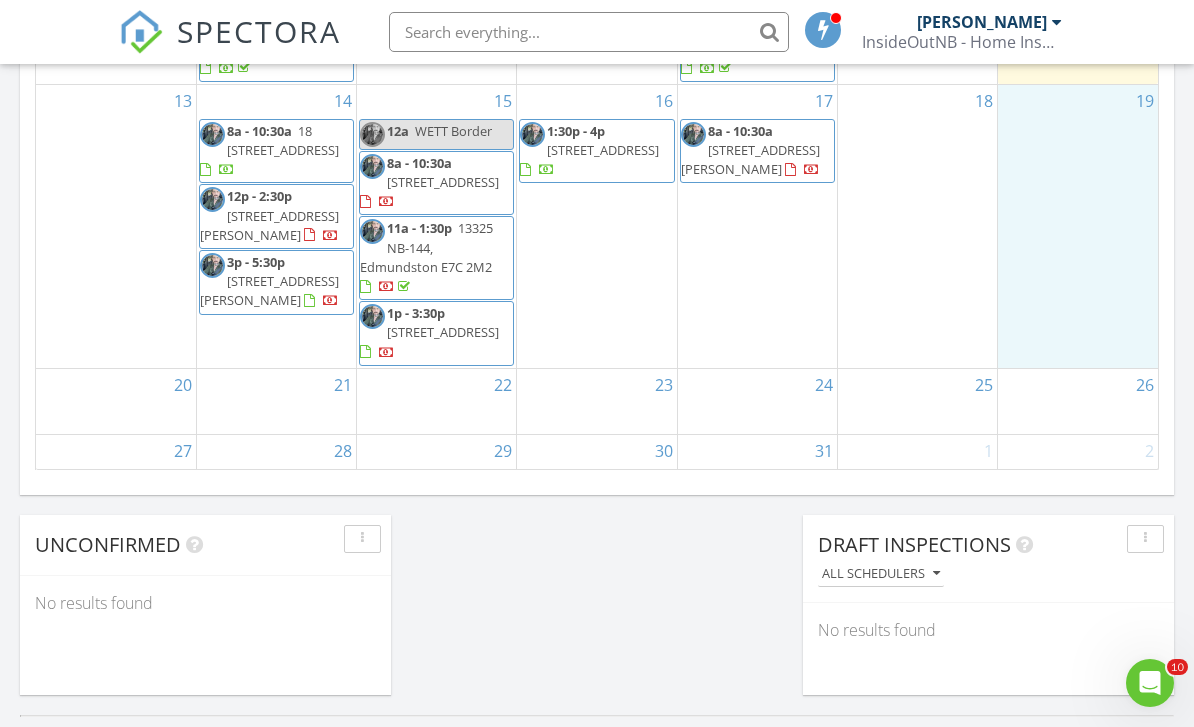 click on "19" at bounding box center [1078, 226] 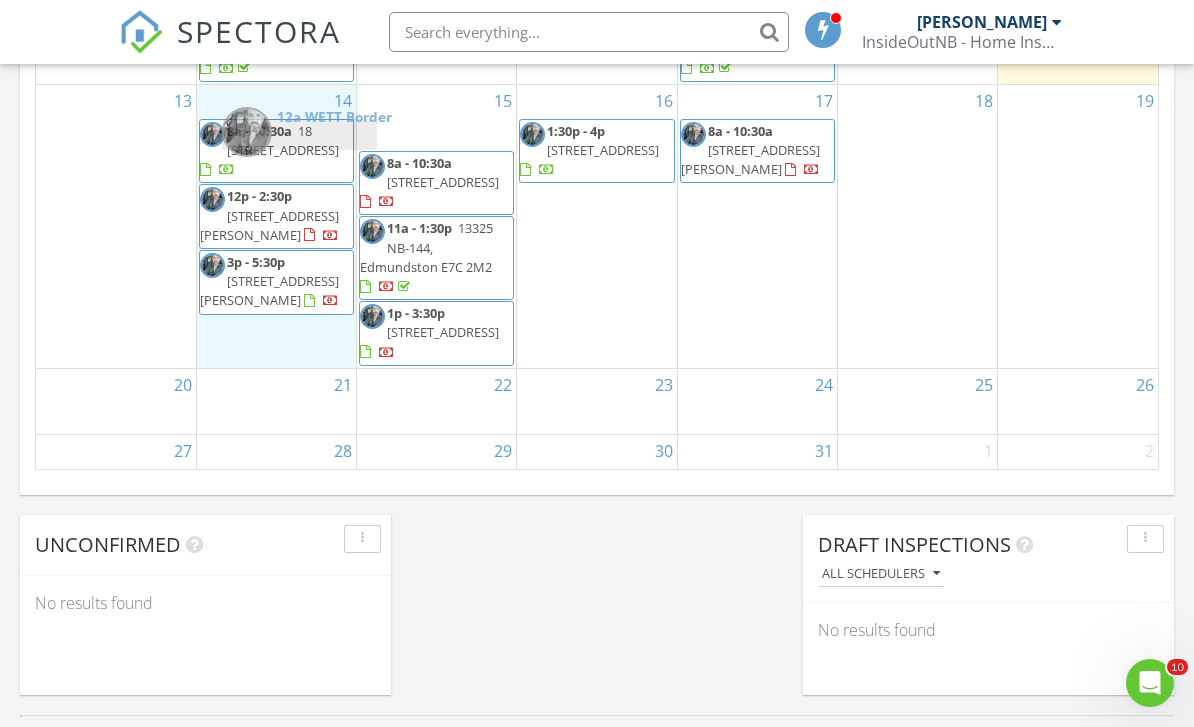 drag, startPoint x: 446, startPoint y: 154, endPoint x: 309, endPoint y: 137, distance: 138.05072 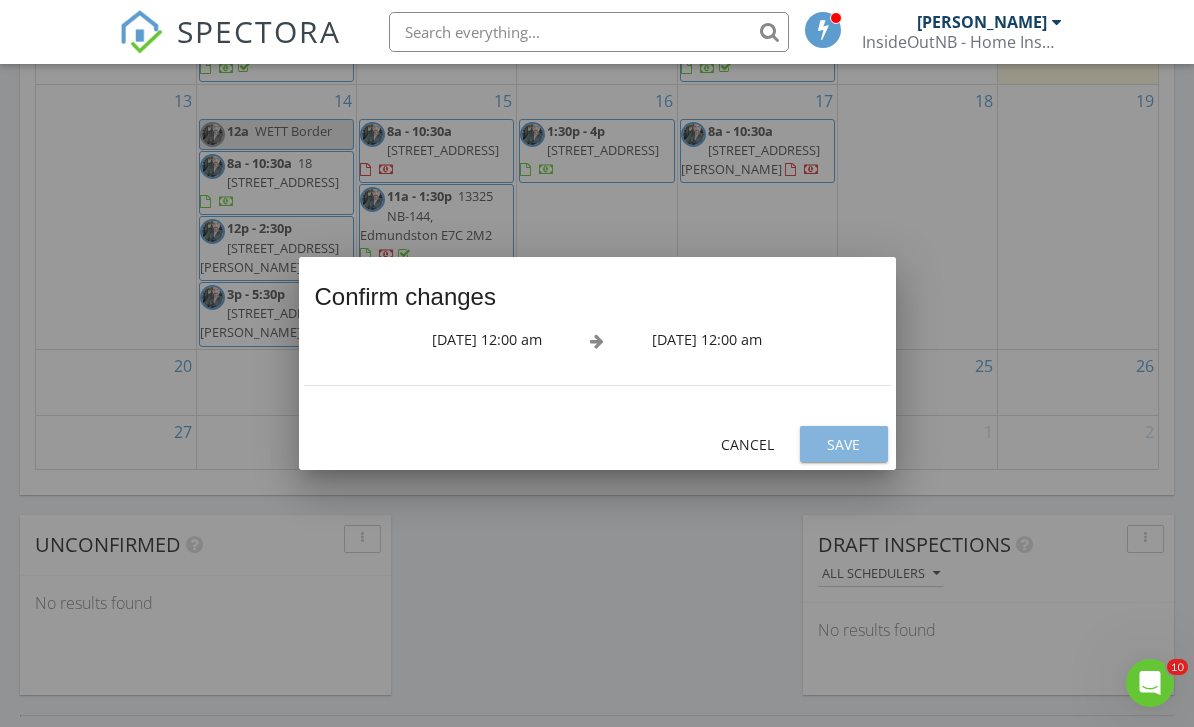click on "Save" at bounding box center [844, 444] 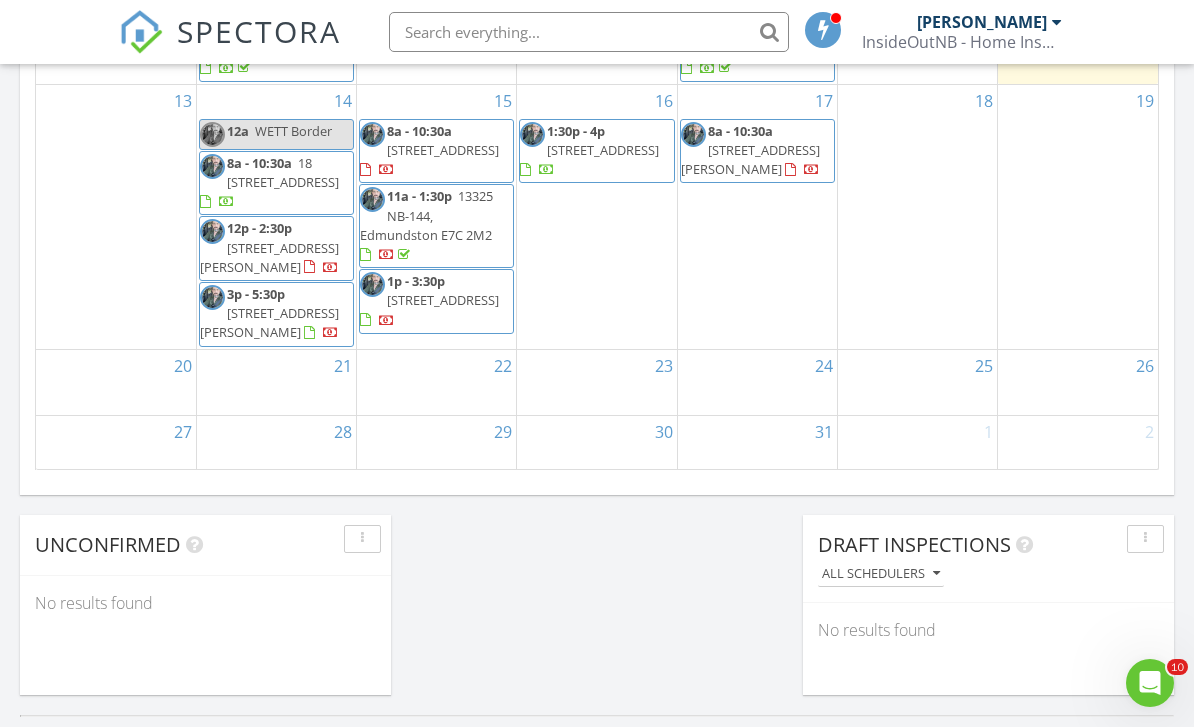click on "18 [STREET_ADDRESS]" at bounding box center (283, 172) 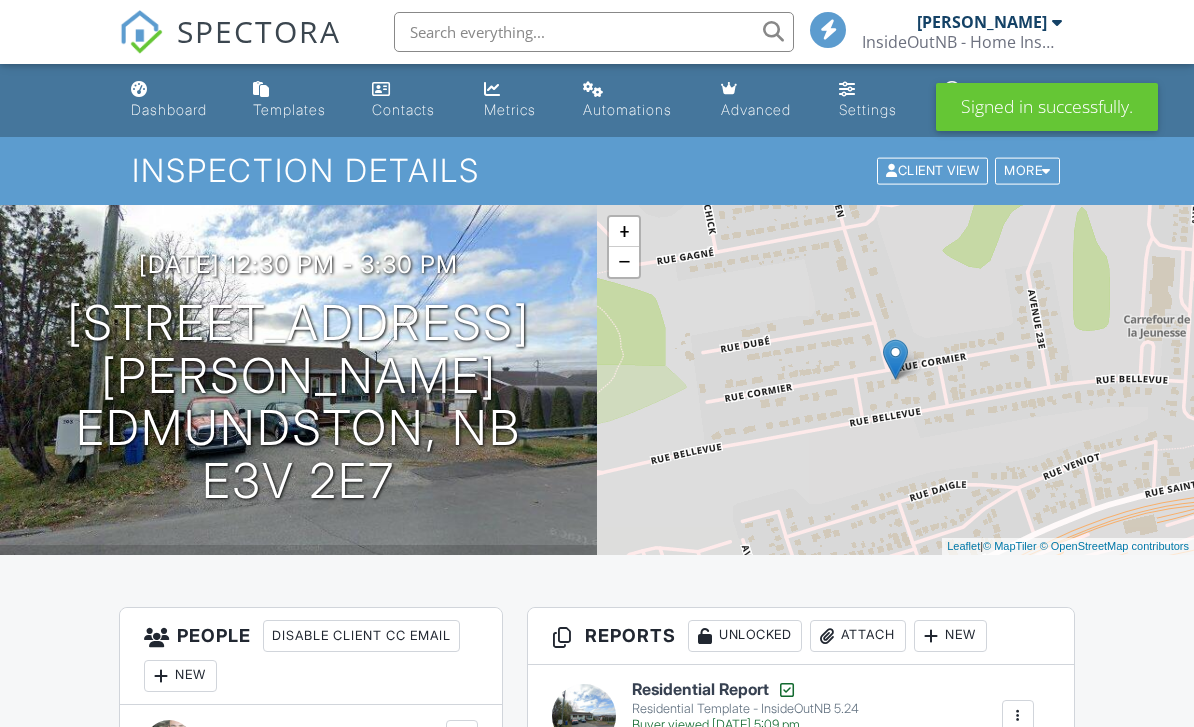 scroll, scrollTop: 148, scrollLeft: 0, axis: vertical 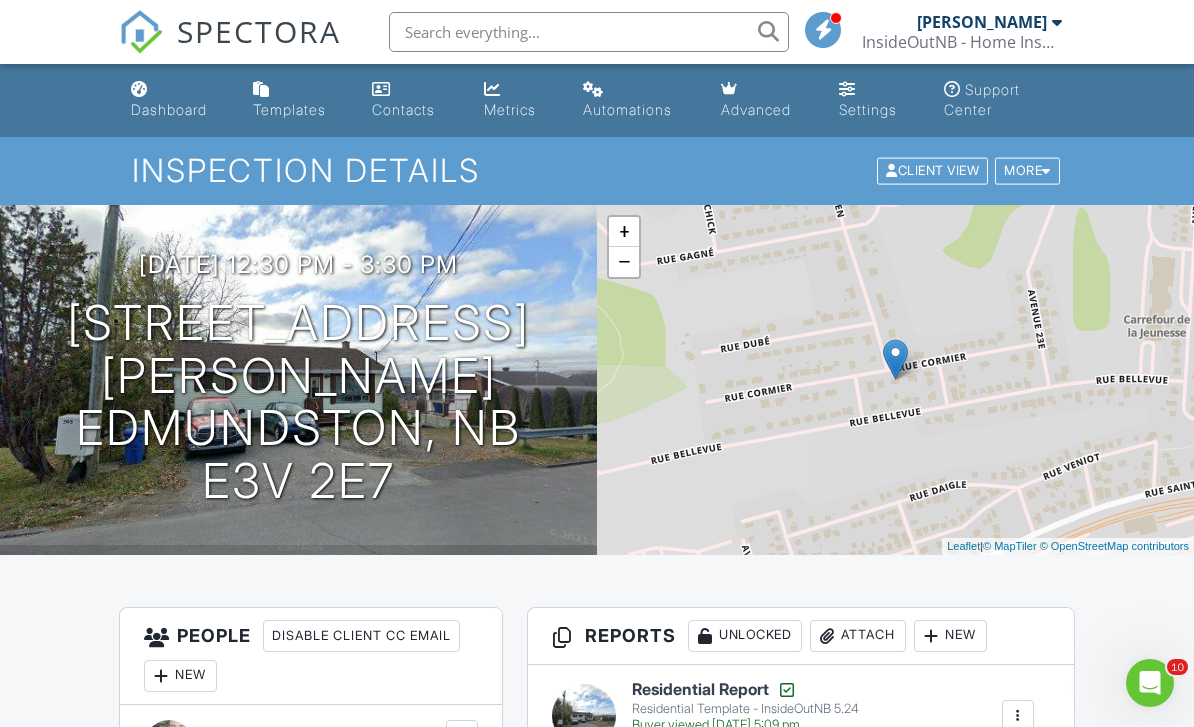 click at bounding box center (141, 32) 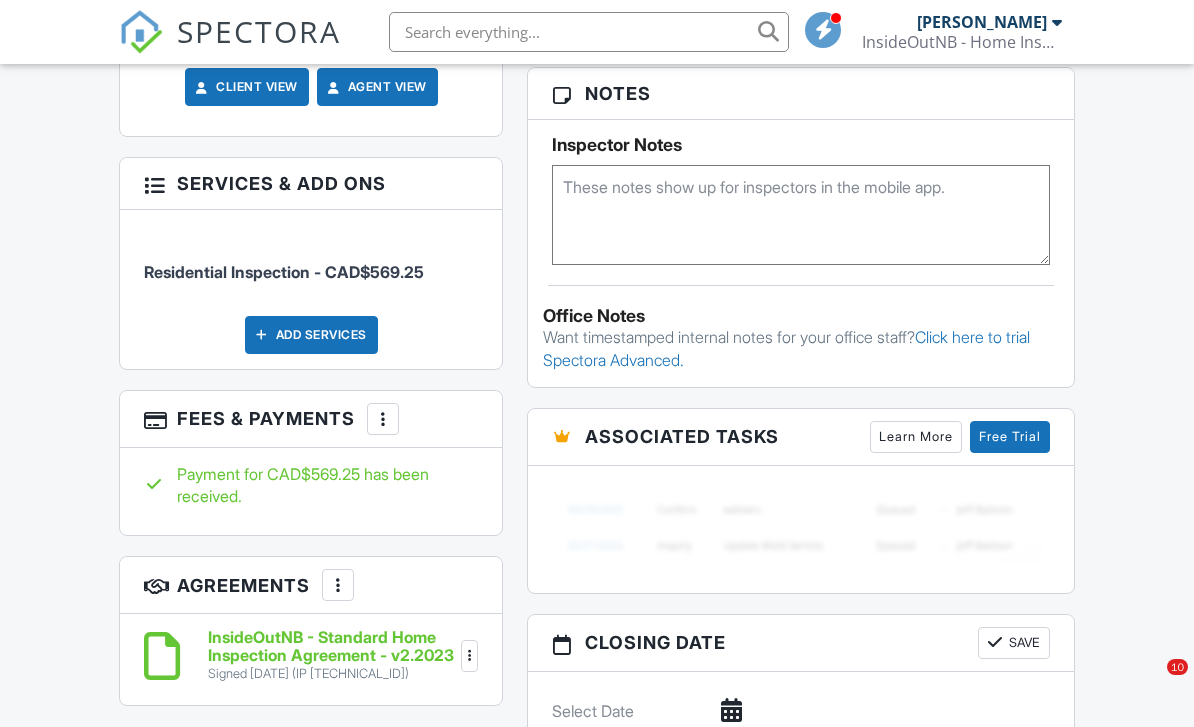 scroll, scrollTop: 1252, scrollLeft: 0, axis: vertical 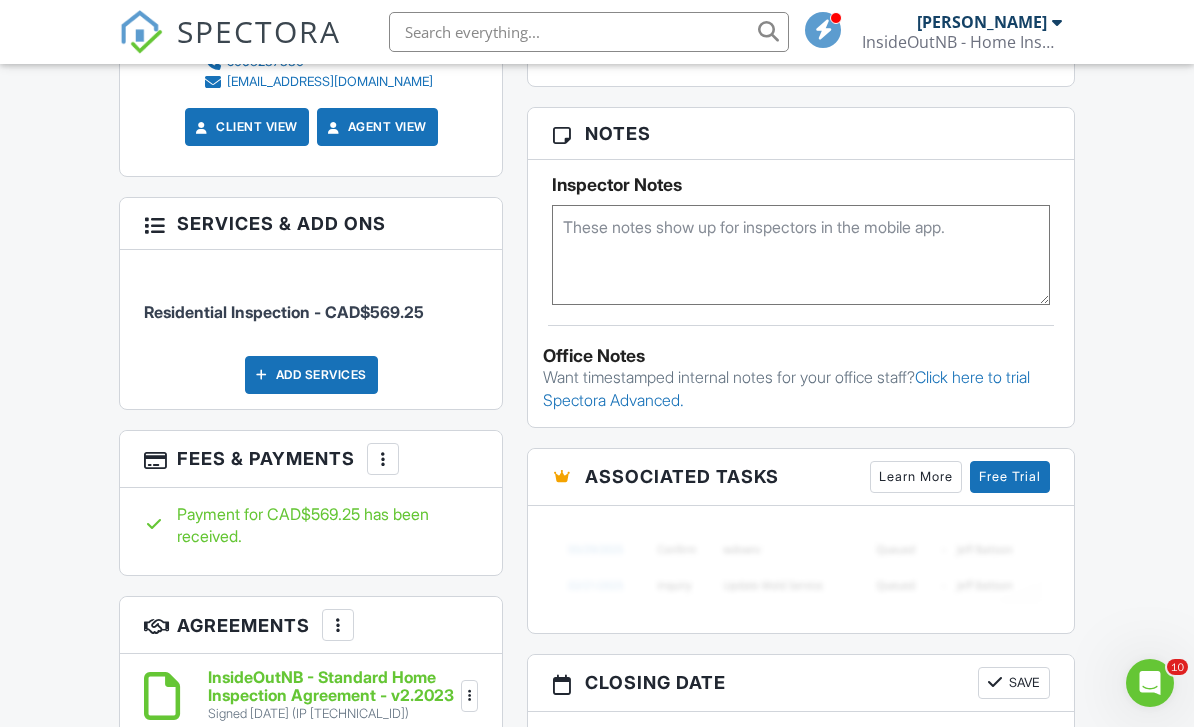click at bounding box center [800, 255] 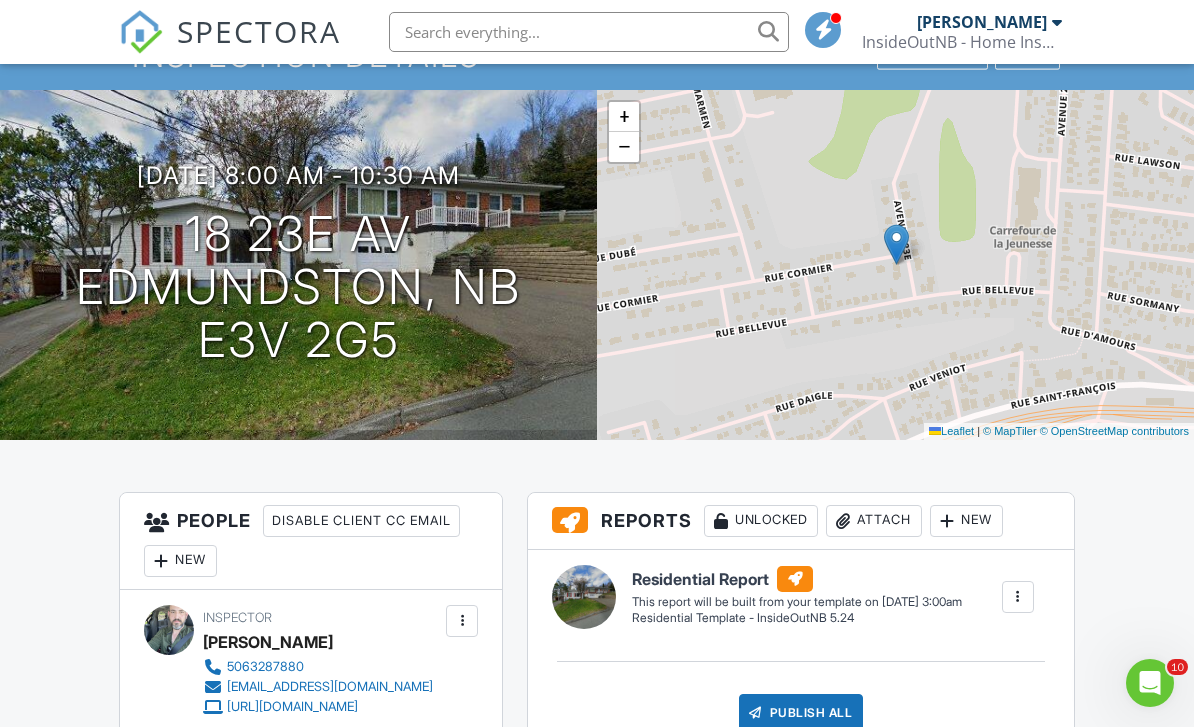 scroll, scrollTop: 0, scrollLeft: 0, axis: both 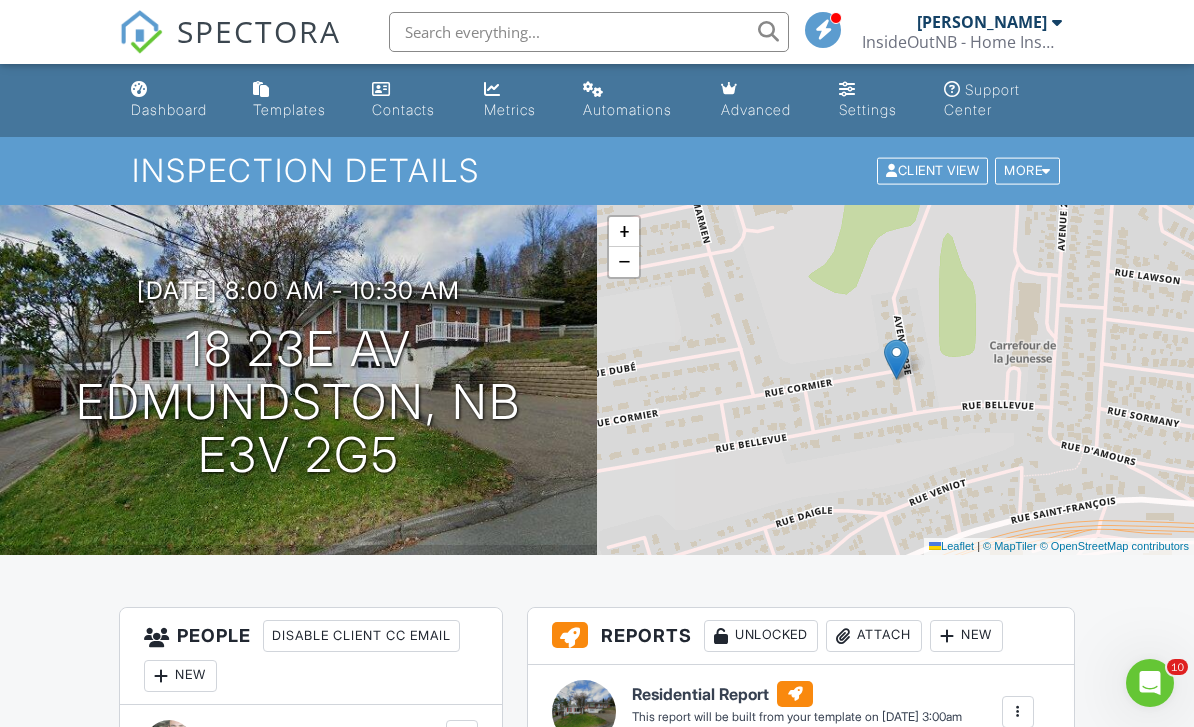 type on "#2025" 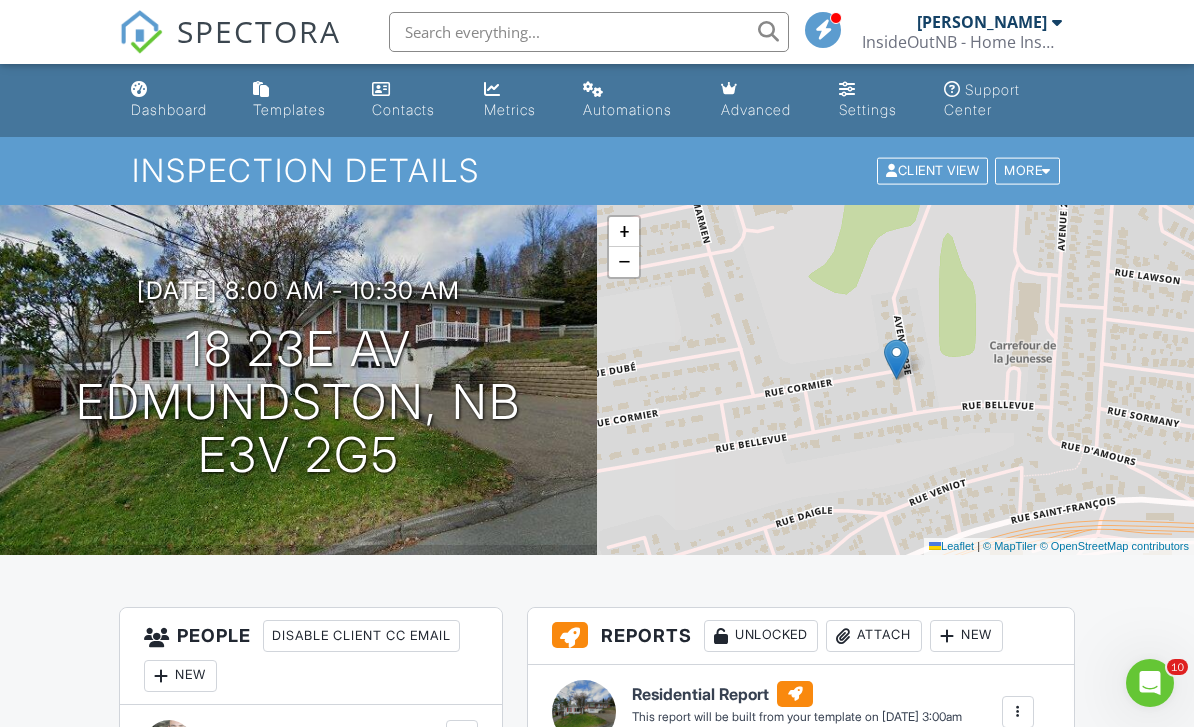 click at bounding box center (141, 32) 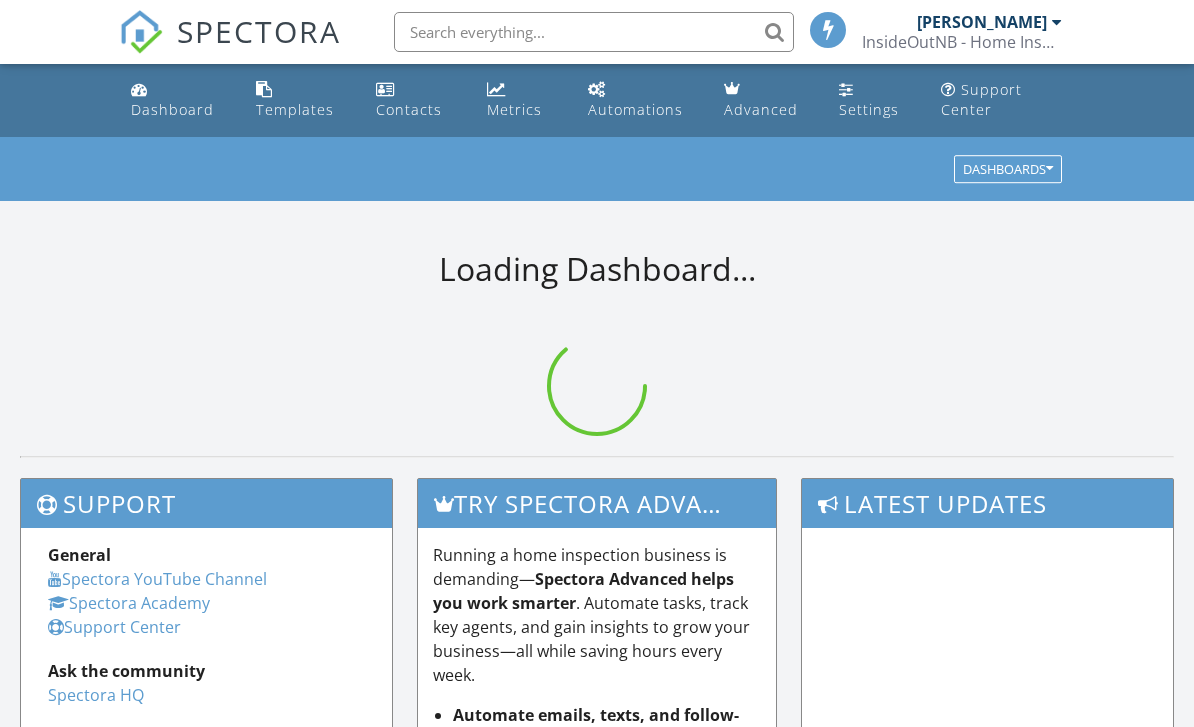 scroll, scrollTop: 0, scrollLeft: 0, axis: both 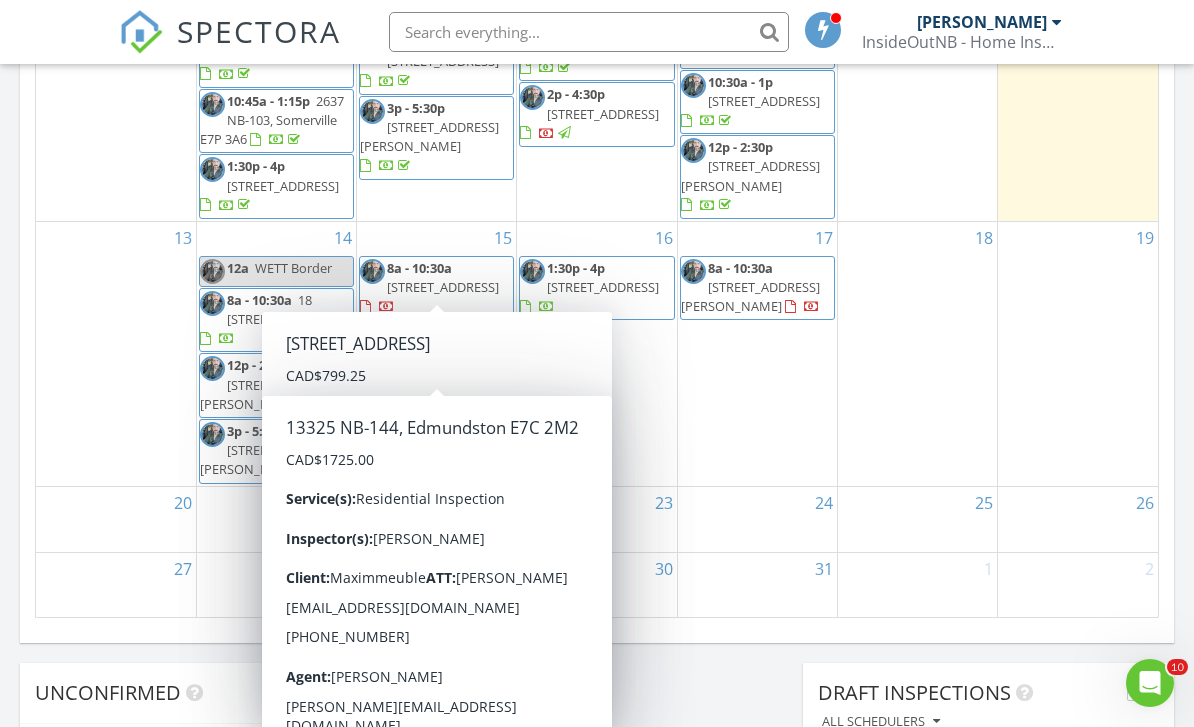 click on "18" at bounding box center (917, 354) 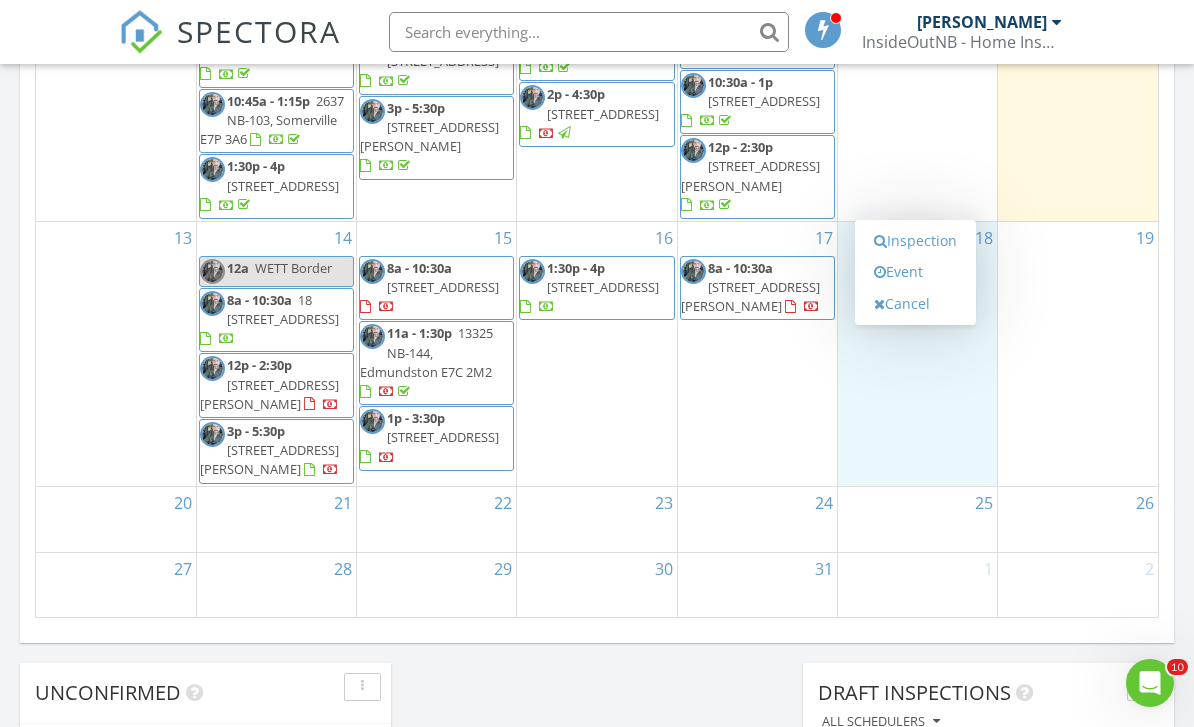 click on "17
8a - 10:30a
269 Rue Victoria, Edmundston E3V 2J4" at bounding box center [757, 354] 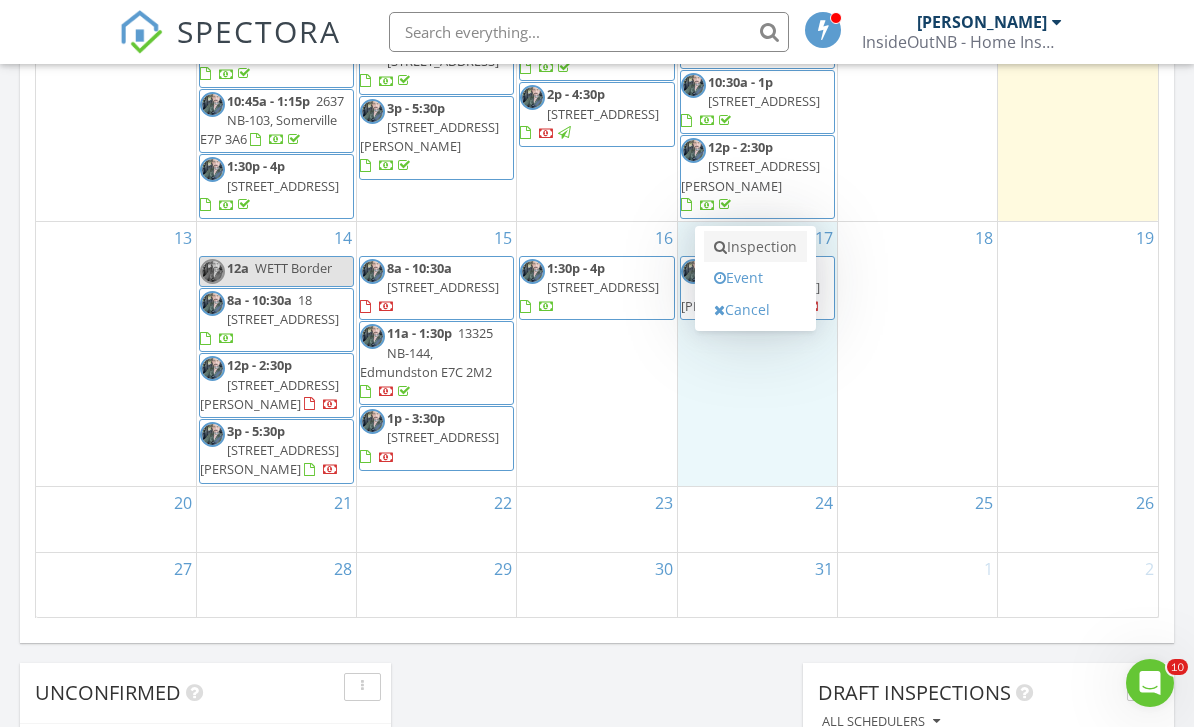 click on "Inspection" at bounding box center [755, 247] 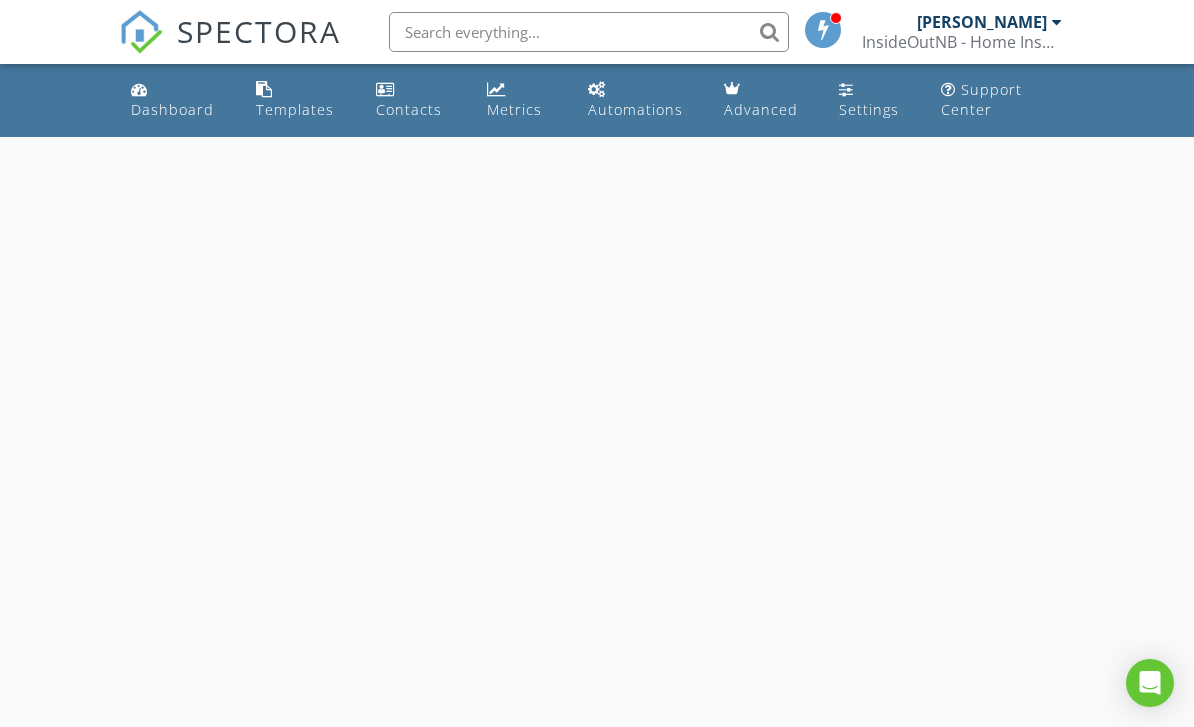 scroll, scrollTop: 0, scrollLeft: 0, axis: both 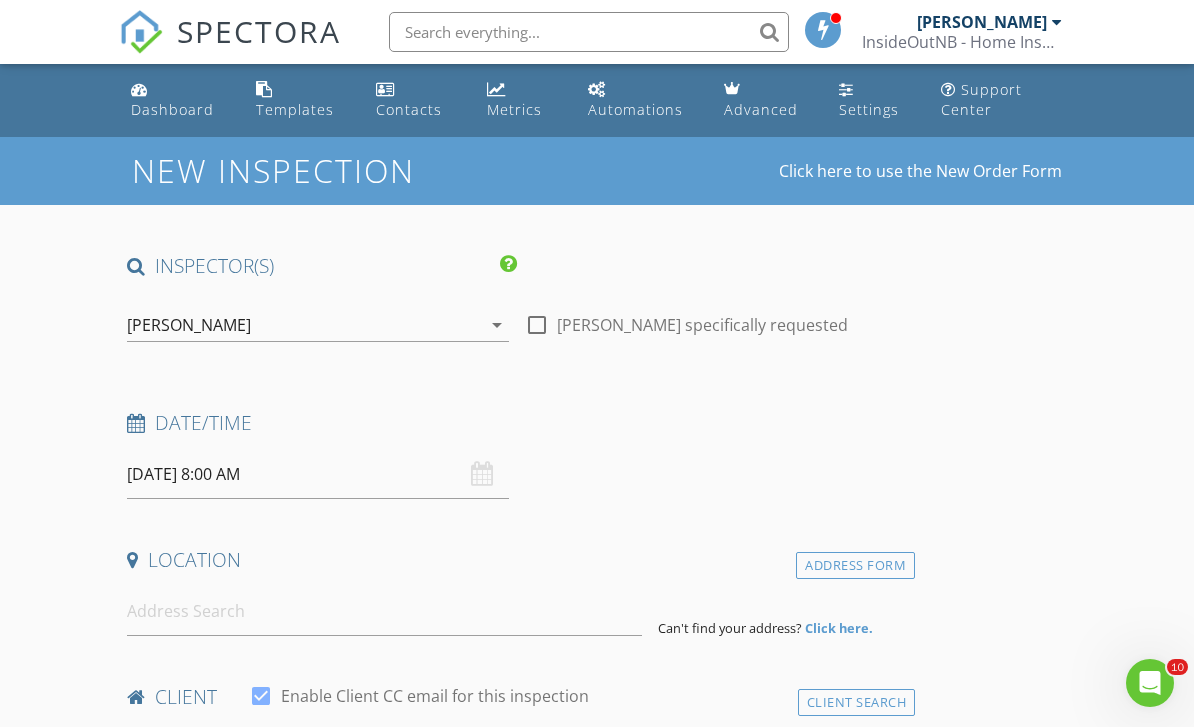 click on "2025/07/17 8:00 AM" at bounding box center (318, 474) 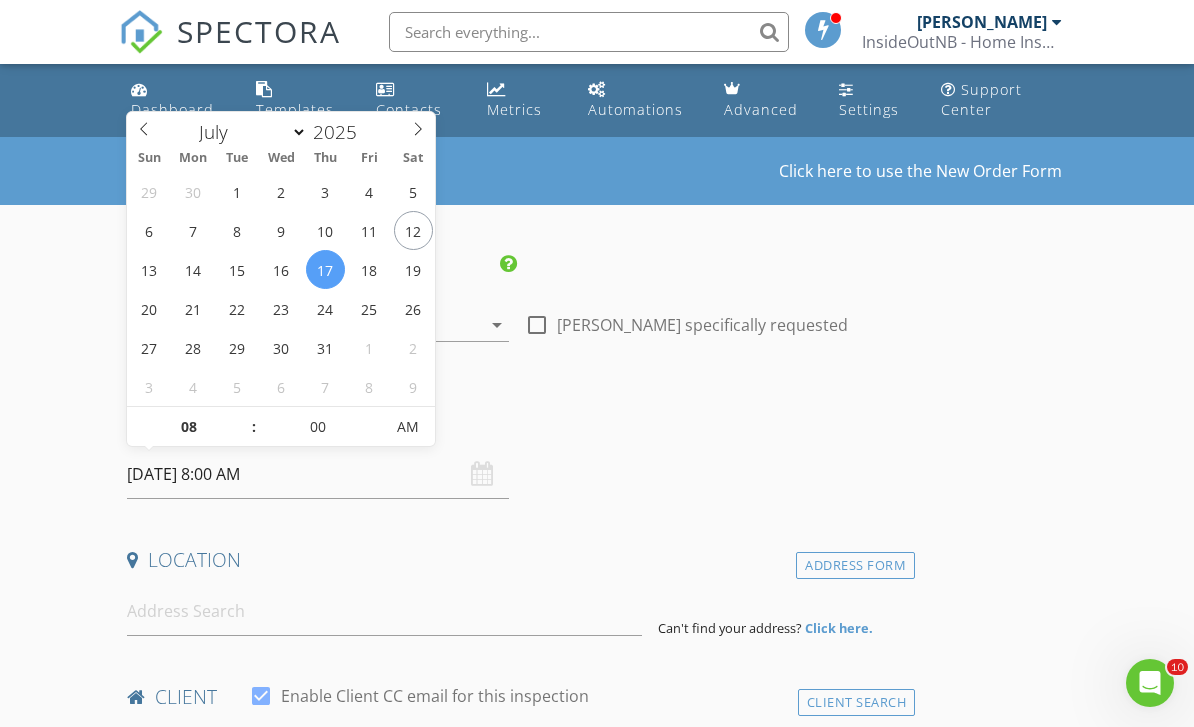 click at bounding box center (141, 32) 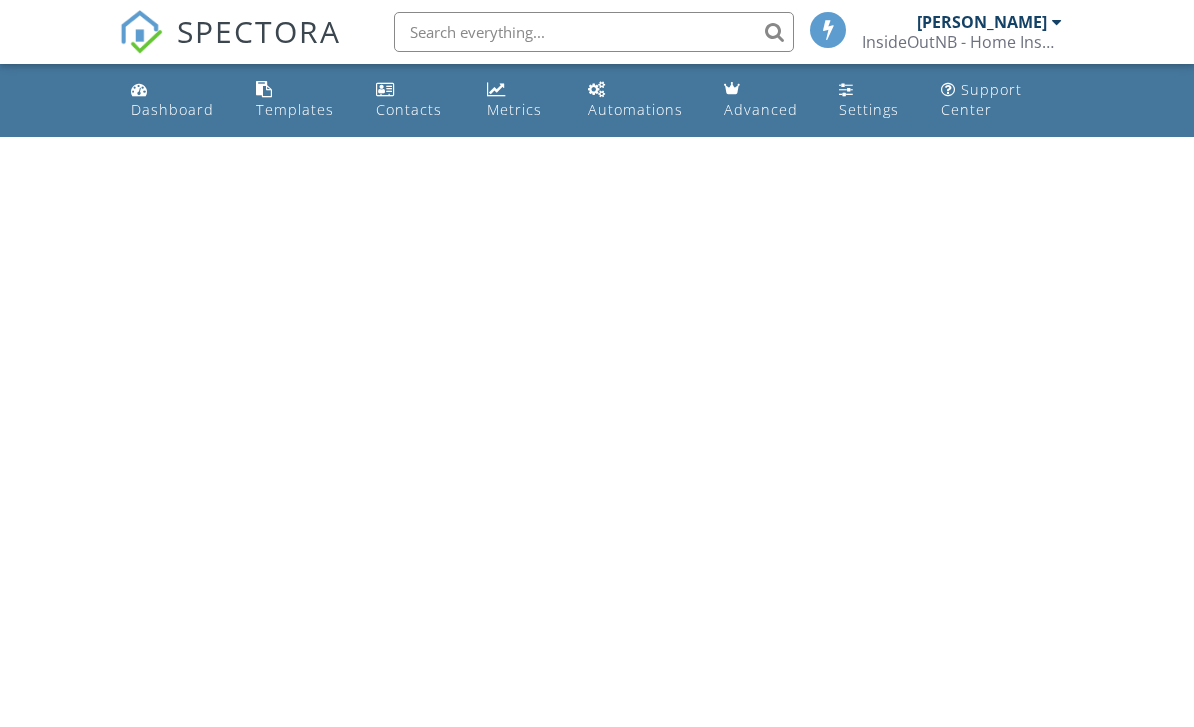 scroll, scrollTop: 0, scrollLeft: 0, axis: both 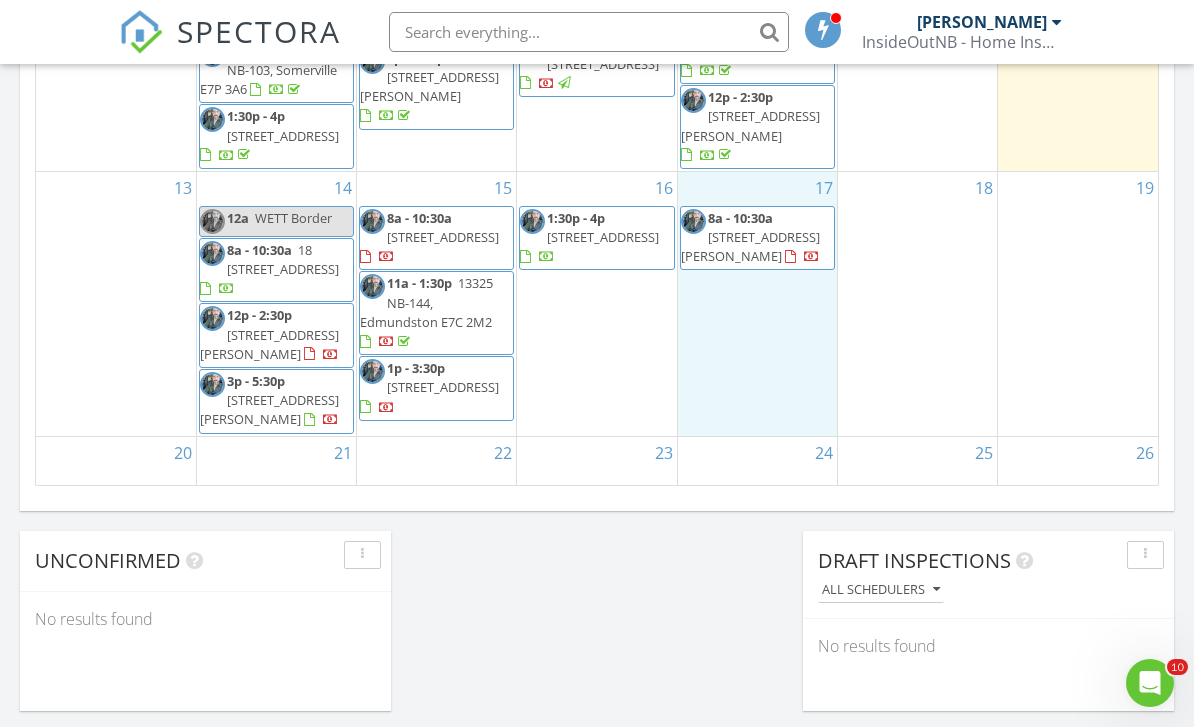 click on "17
8a - 10:30a
269 Rue Victoria, Edmundston E3V 2J4" at bounding box center [757, 304] 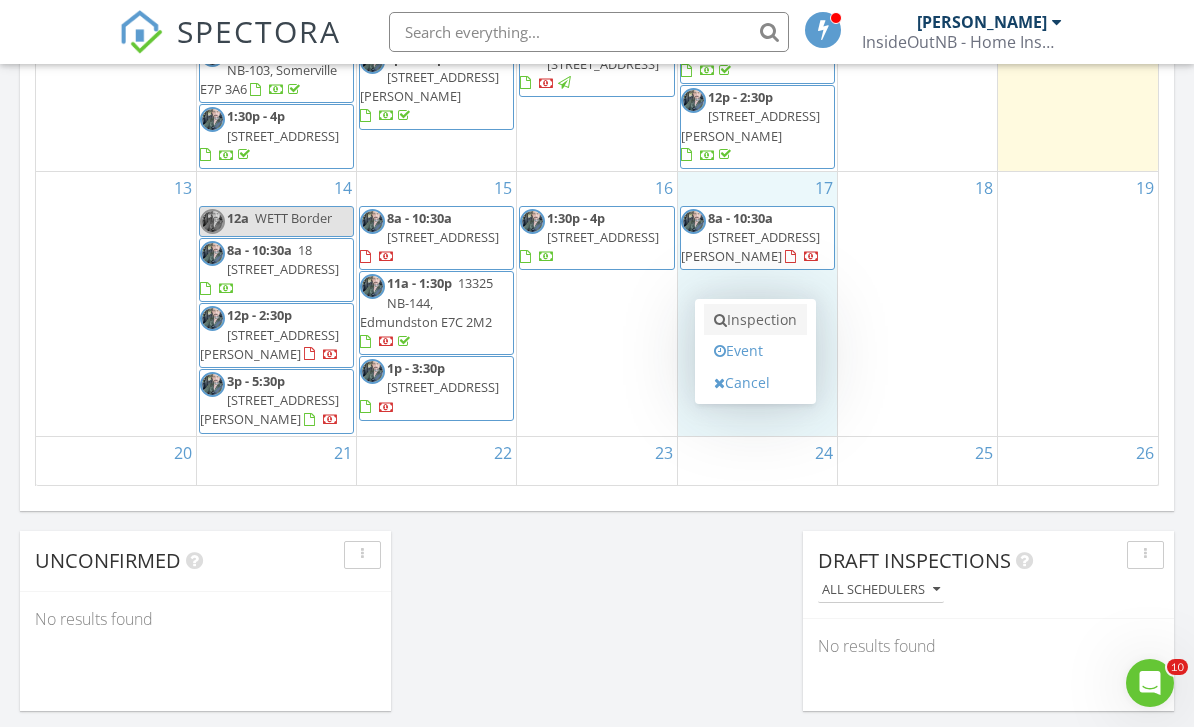 click on "Inspection" at bounding box center [755, 320] 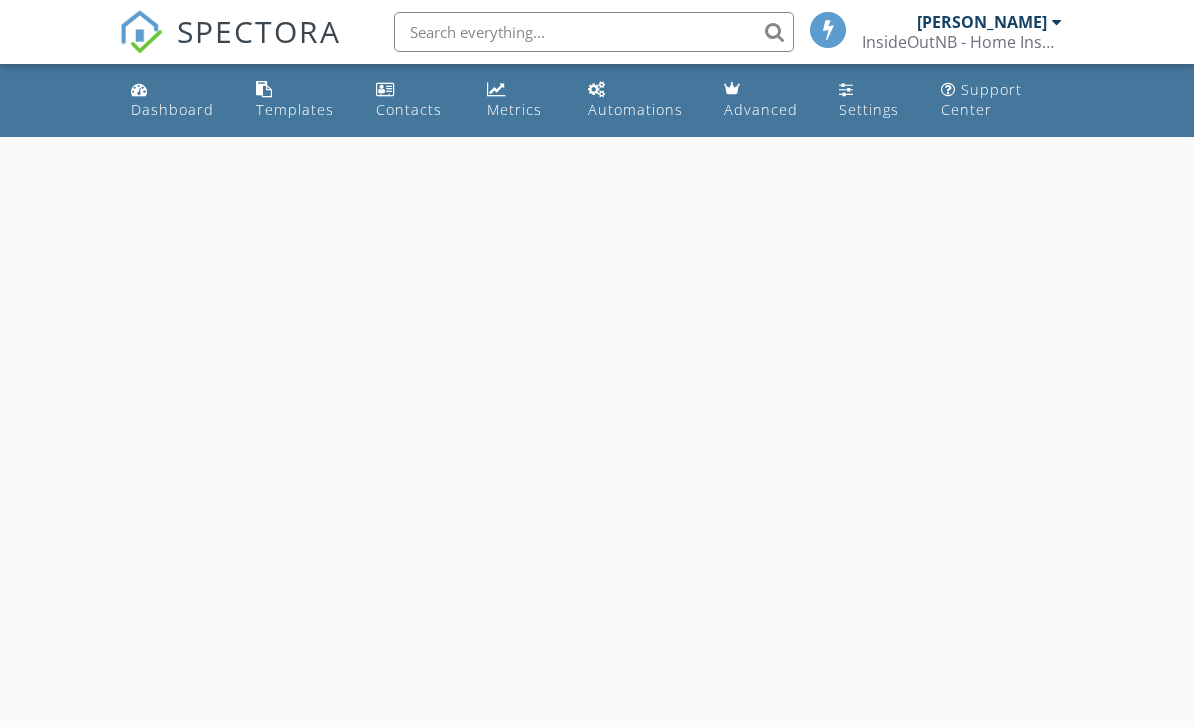 scroll, scrollTop: 0, scrollLeft: 0, axis: both 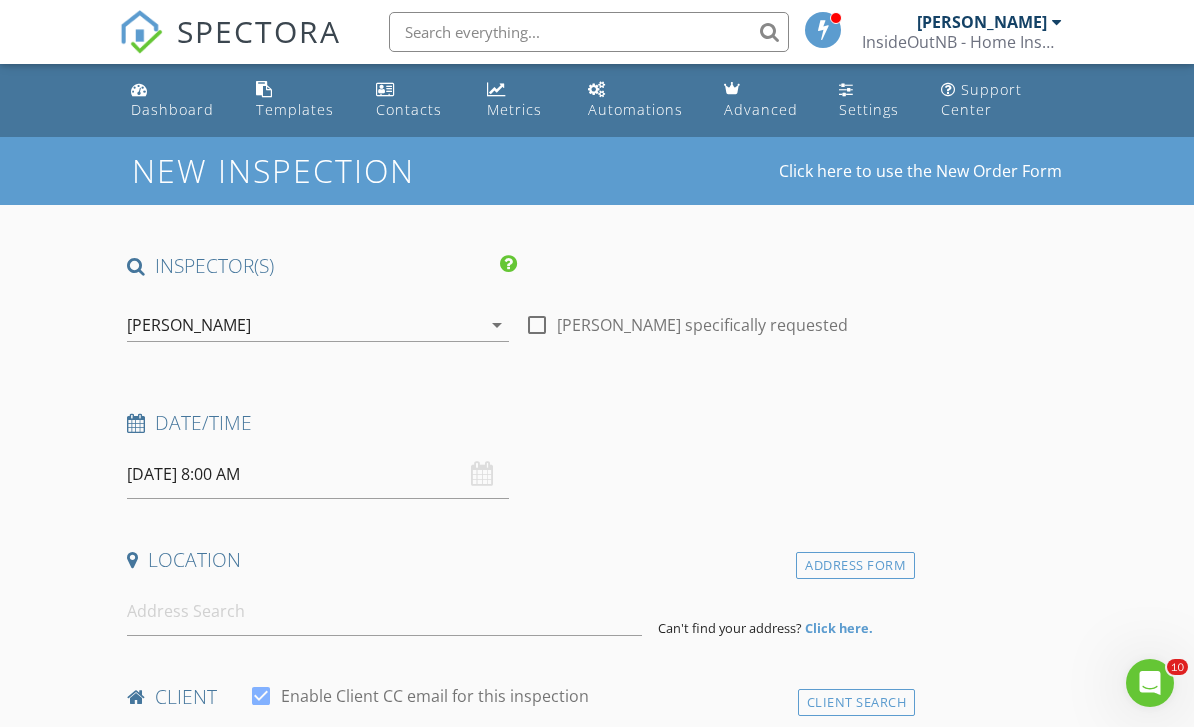 click on "[DATE] 8:00 AM" at bounding box center (318, 474) 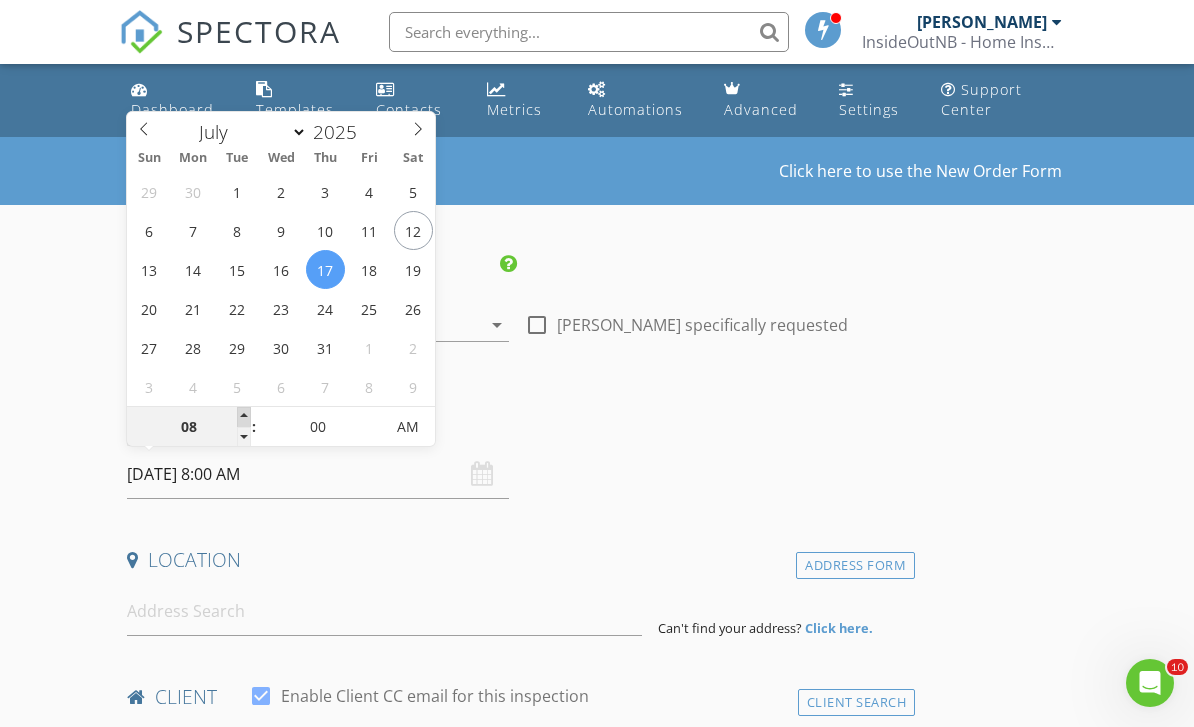 type on "09" 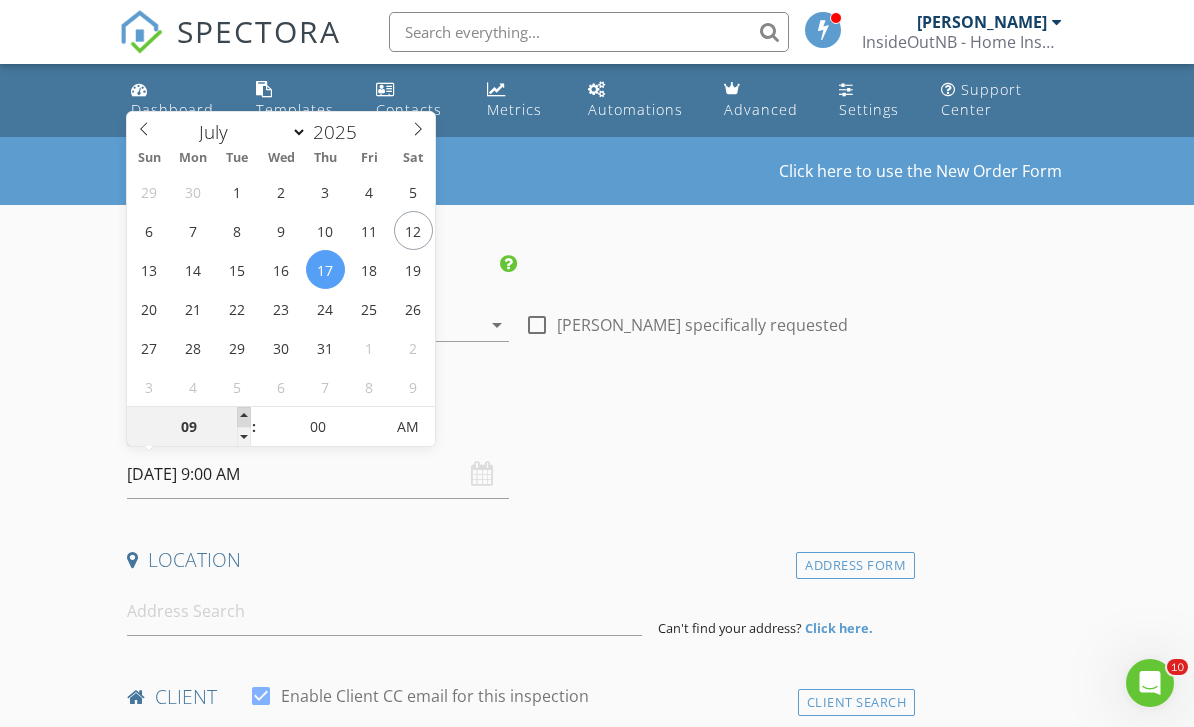 click at bounding box center [244, 417] 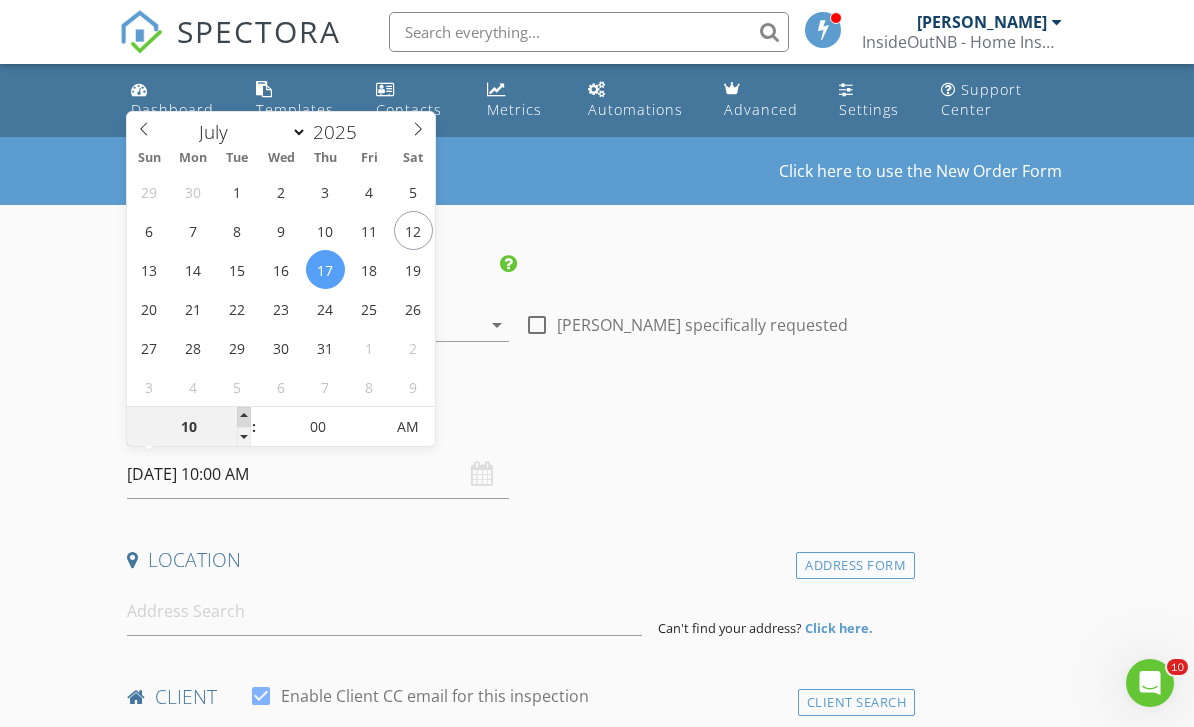 click at bounding box center (244, 417) 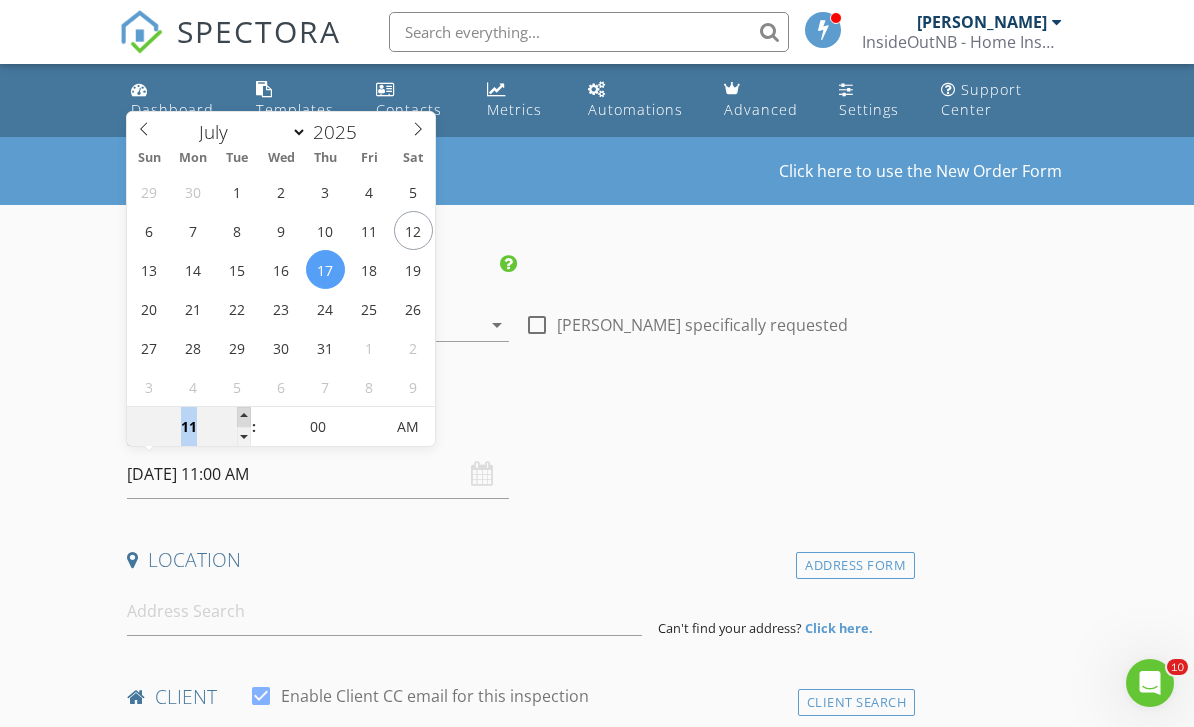 click at bounding box center (244, 417) 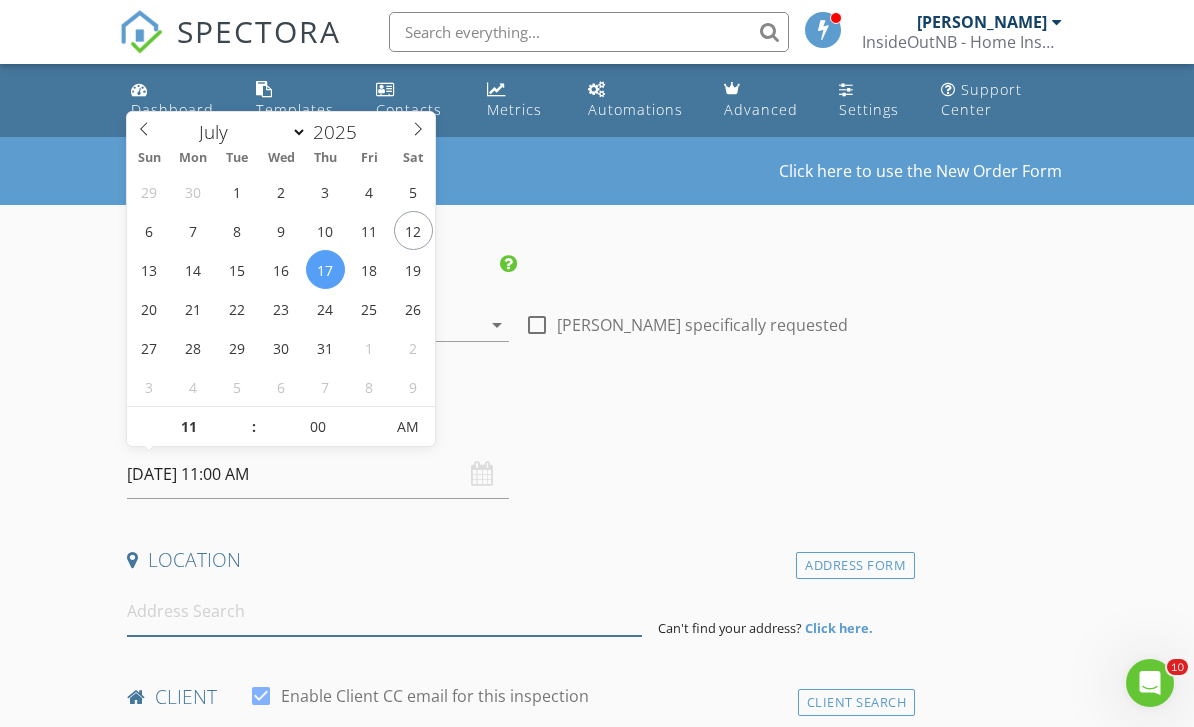 click on "SPECTORA
Devon Bergsma
InsideOutNB - Home Inspections
Role:
Inspector
Change Role
Dashboard
New Inspection
Inspections
Calendar
Template Editor
Contacts
Automations
Team
Metrics
Payments
Data Exports
Billing
Reporting
Advanced
Settings
What's New
Sign Out
Change Active Role
Your account has more than one possible role. Please choose how you'd like to view the site:
Company/Agency
City
Role
Dashboard
Templates
Contacts
Metrics
Automations
Advanced
Settings
Support Center
Add the listing agent to automatically send confirmation emails, reminders and follow-ups." at bounding box center [597, 1610] 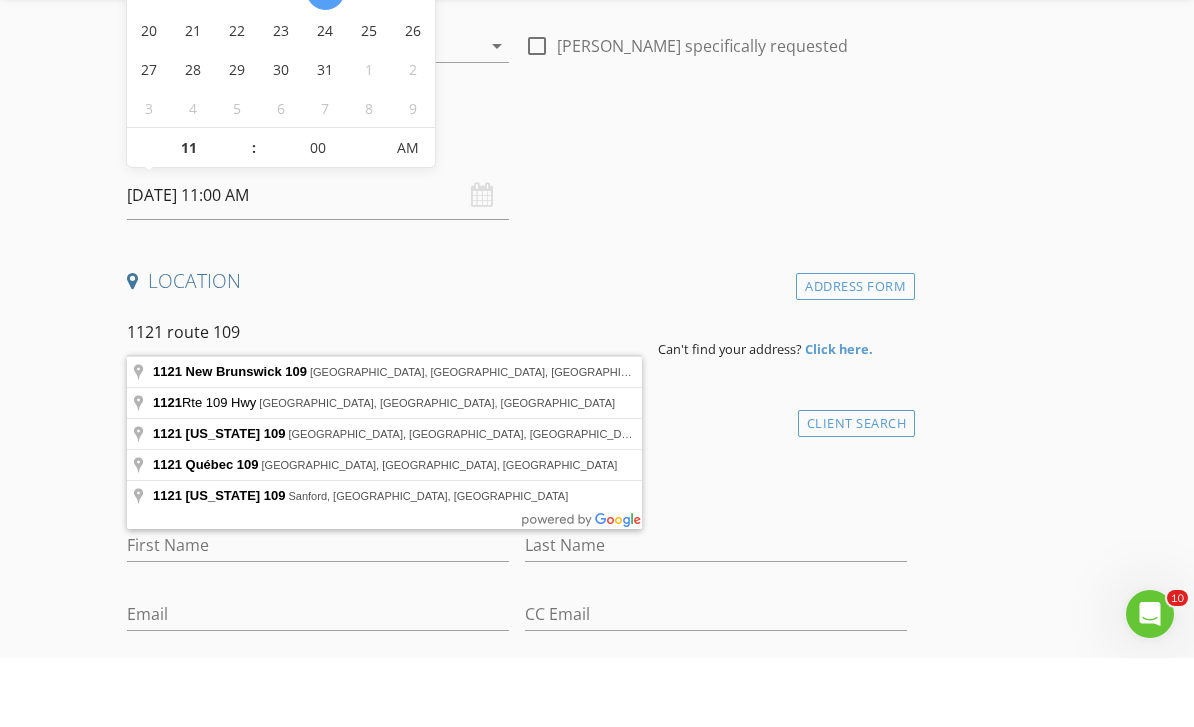 type on "1121 New Brunswick 109, Perth Parish, New Brunswick, Canada" 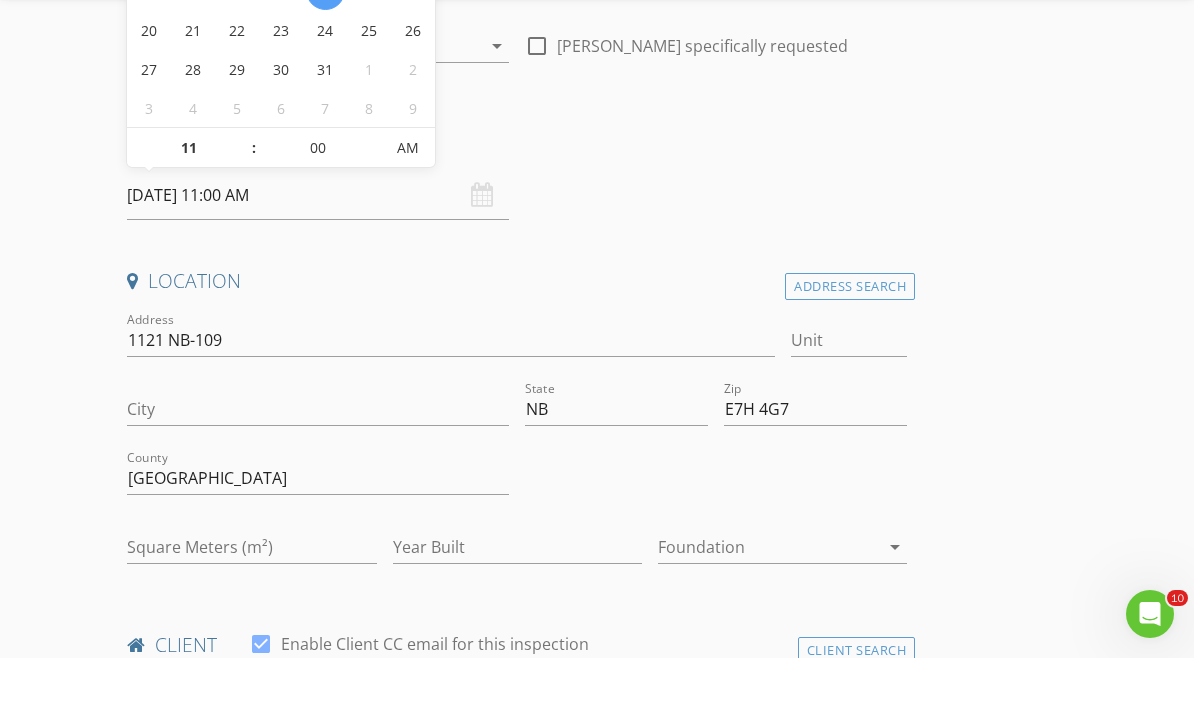 scroll, scrollTop: 280, scrollLeft: 0, axis: vertical 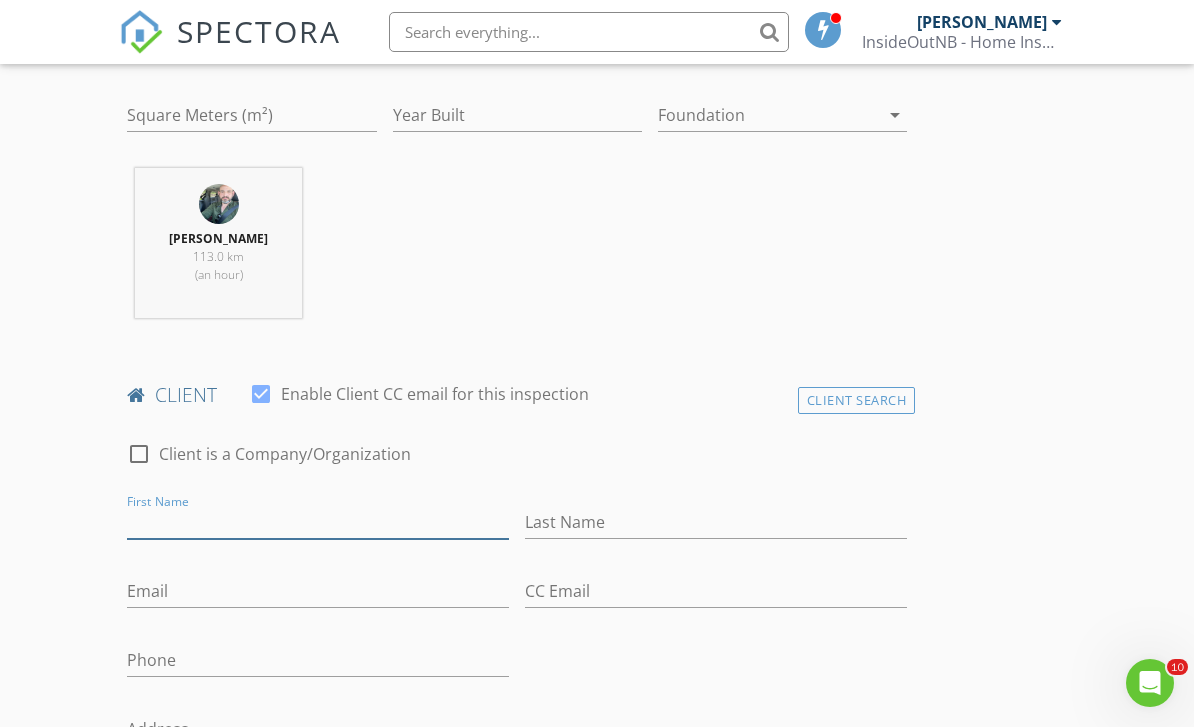 click on "First Name" at bounding box center (318, 522) 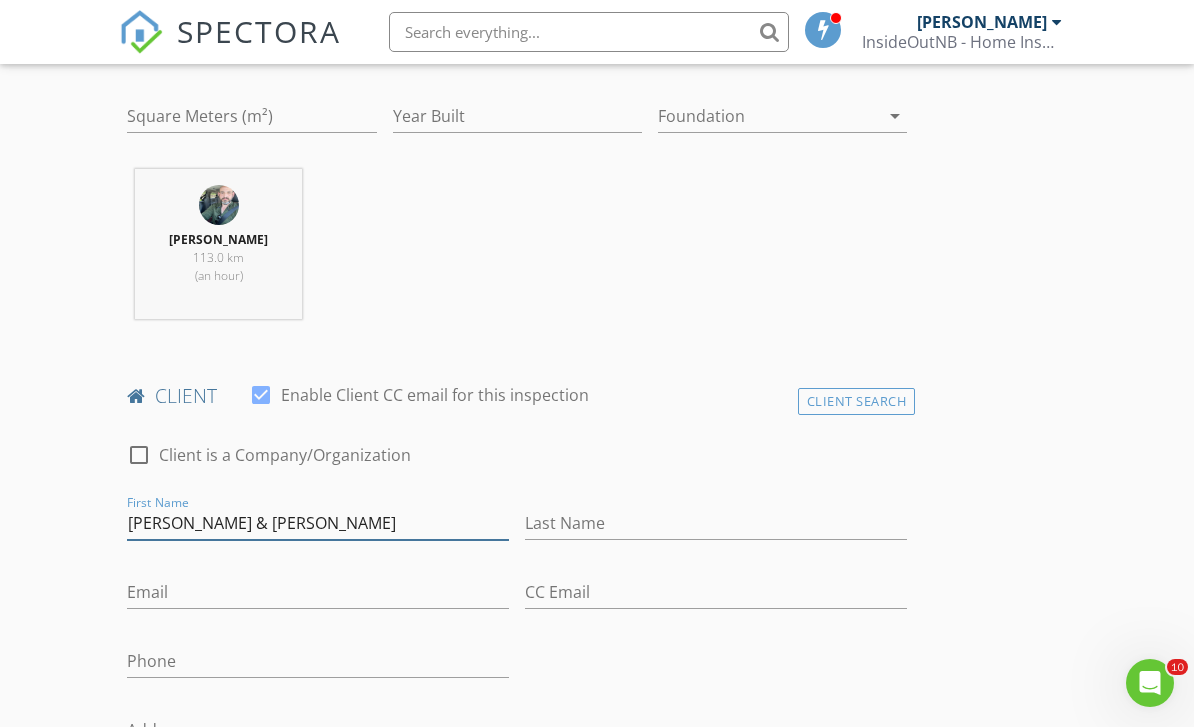 type on "Doug & Arlene" 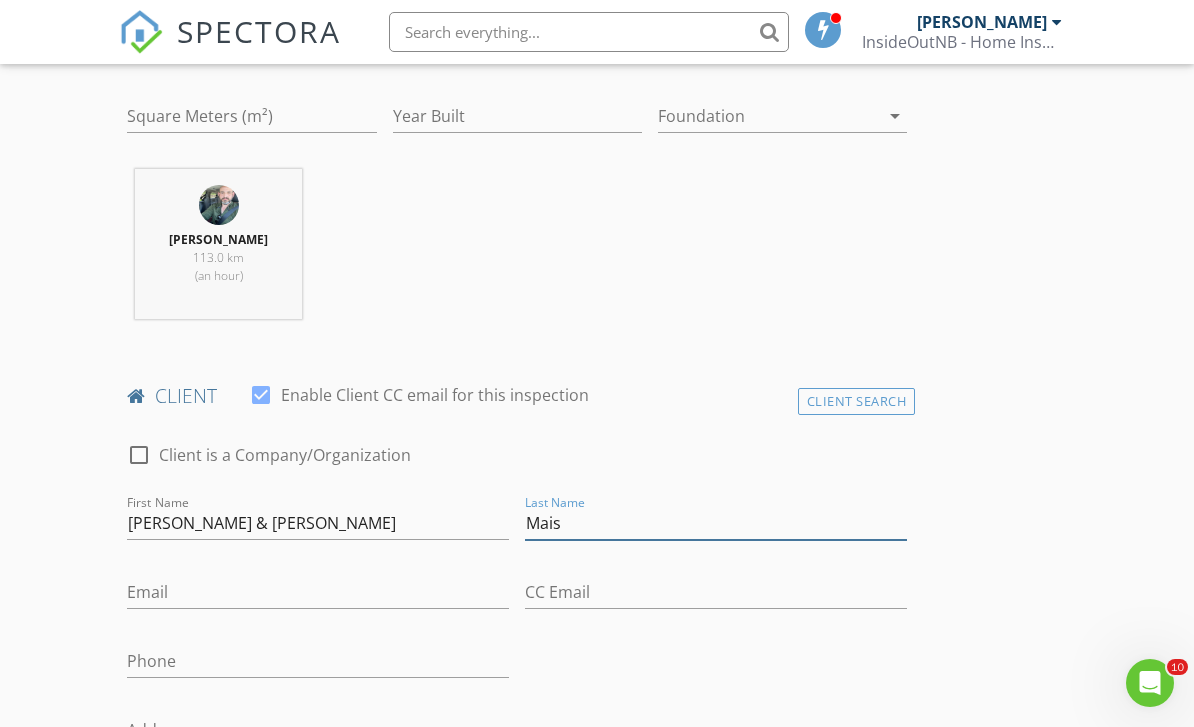 type on "Mais" 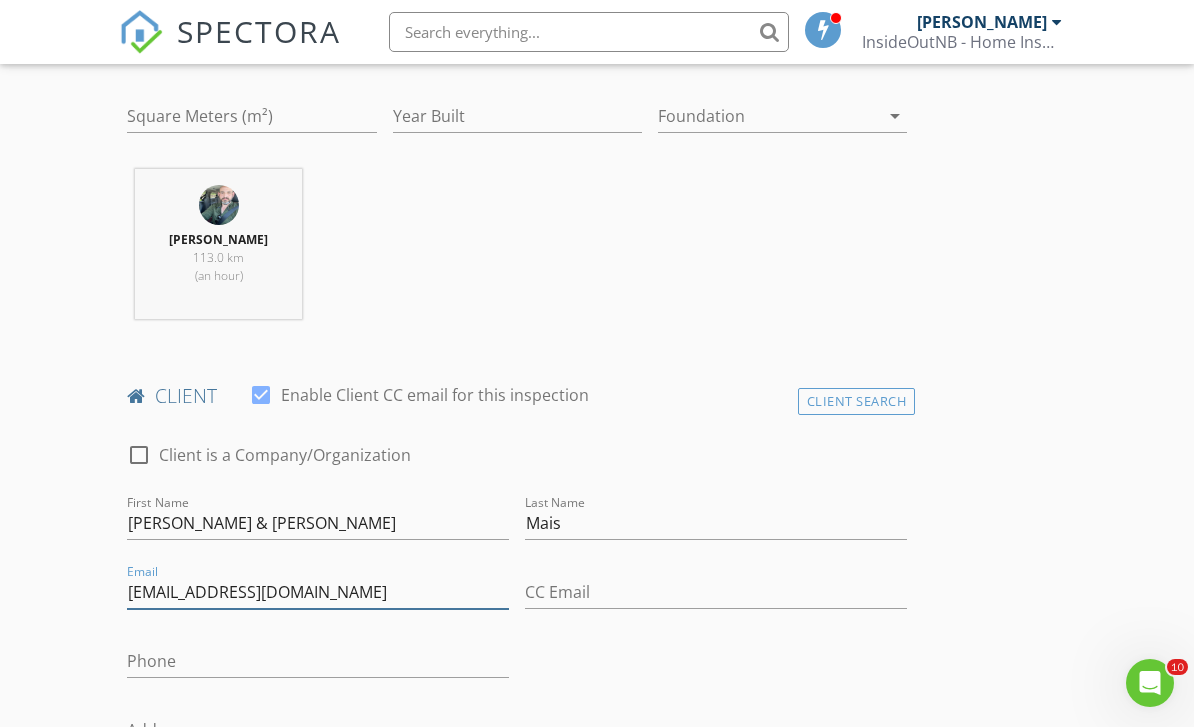 type on "armais88@gmail.com" 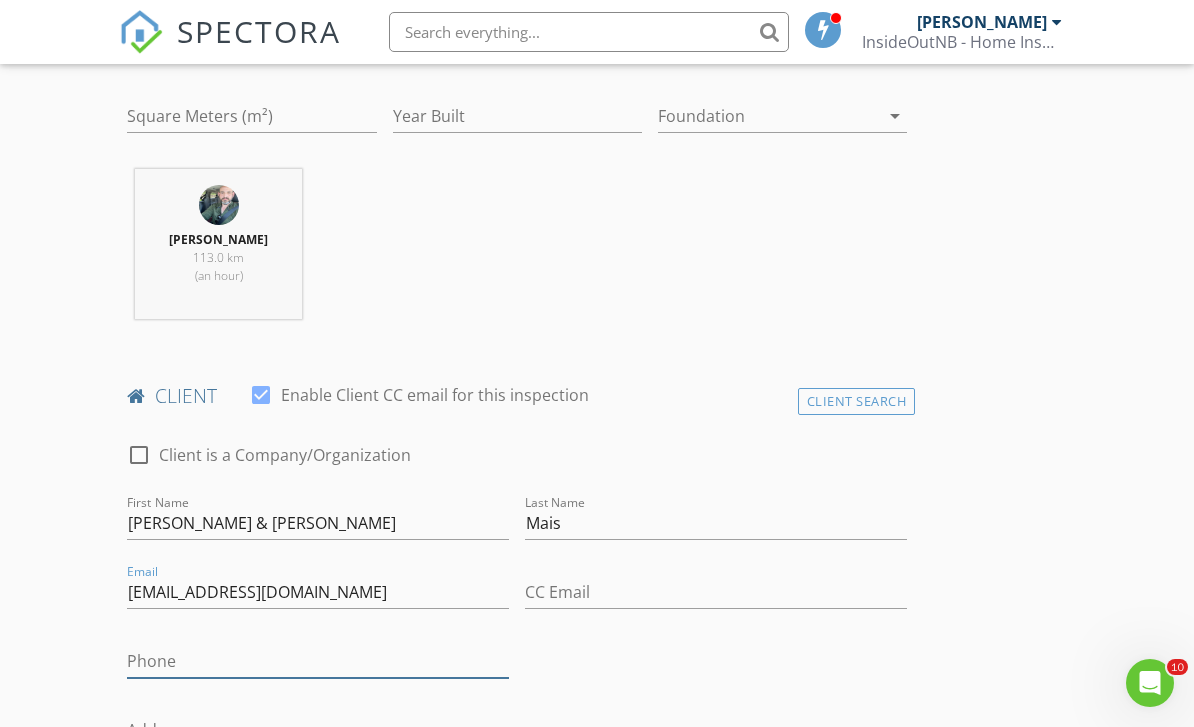 click on "Phone" at bounding box center [318, 661] 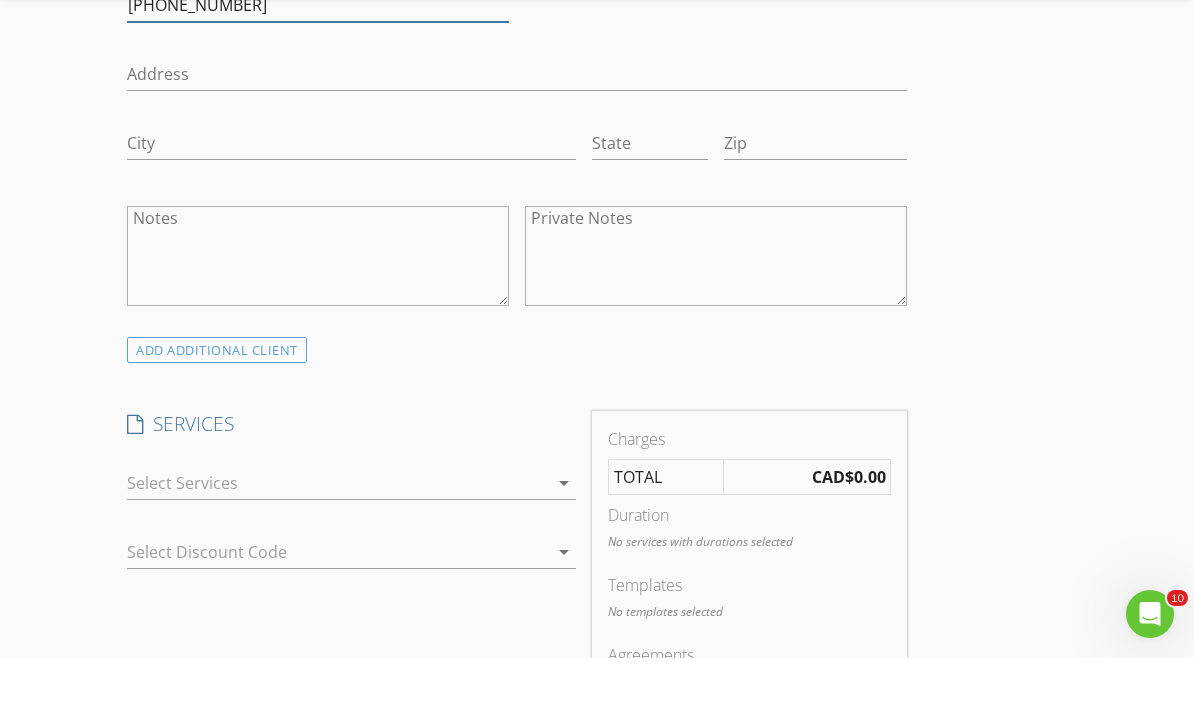 scroll, scrollTop: 1308, scrollLeft: 0, axis: vertical 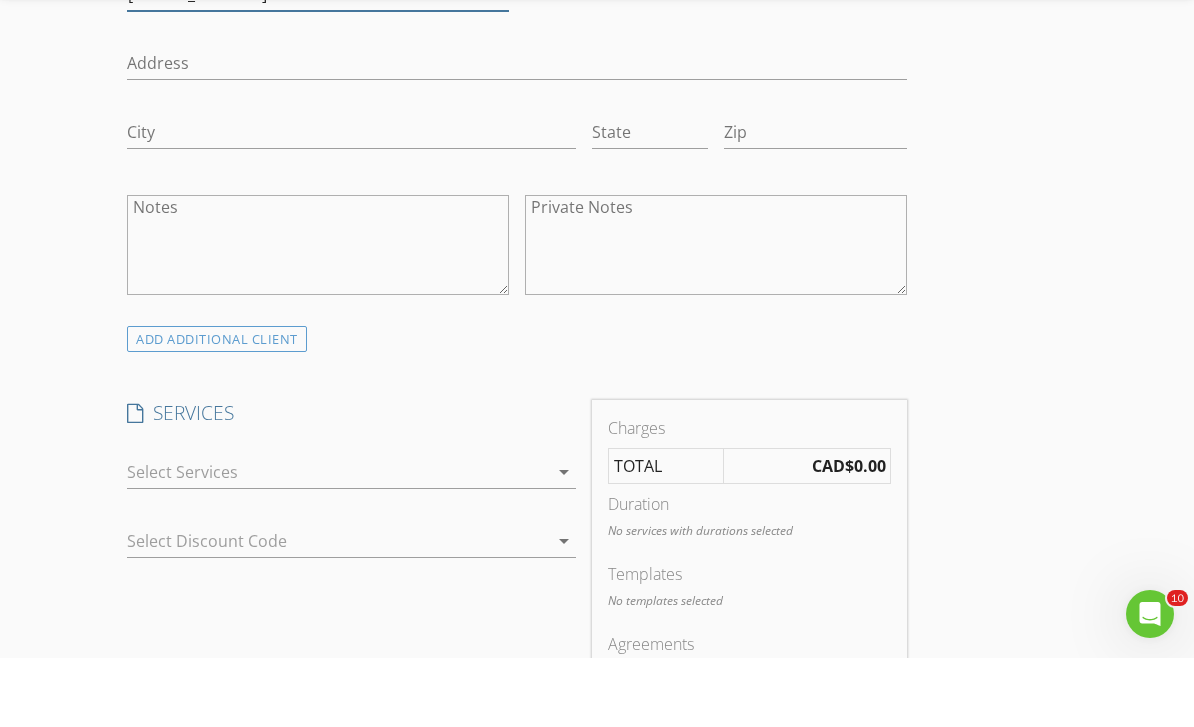 type on "905-638-5607" 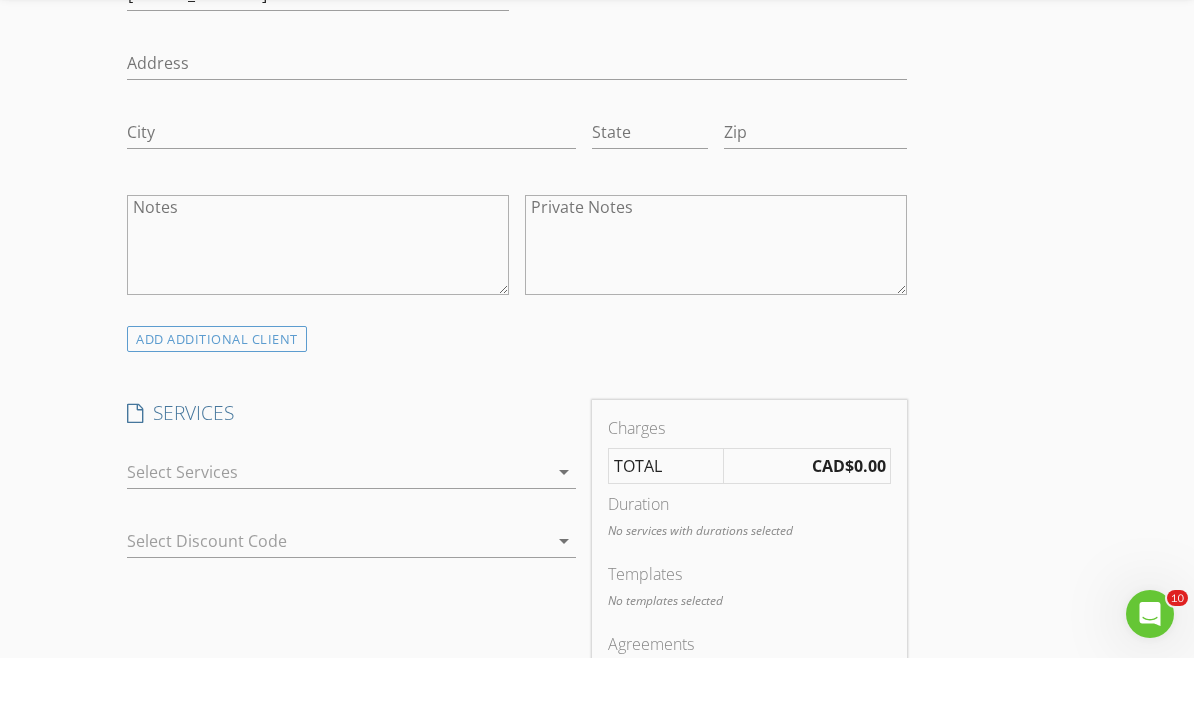 click at bounding box center (337, 541) 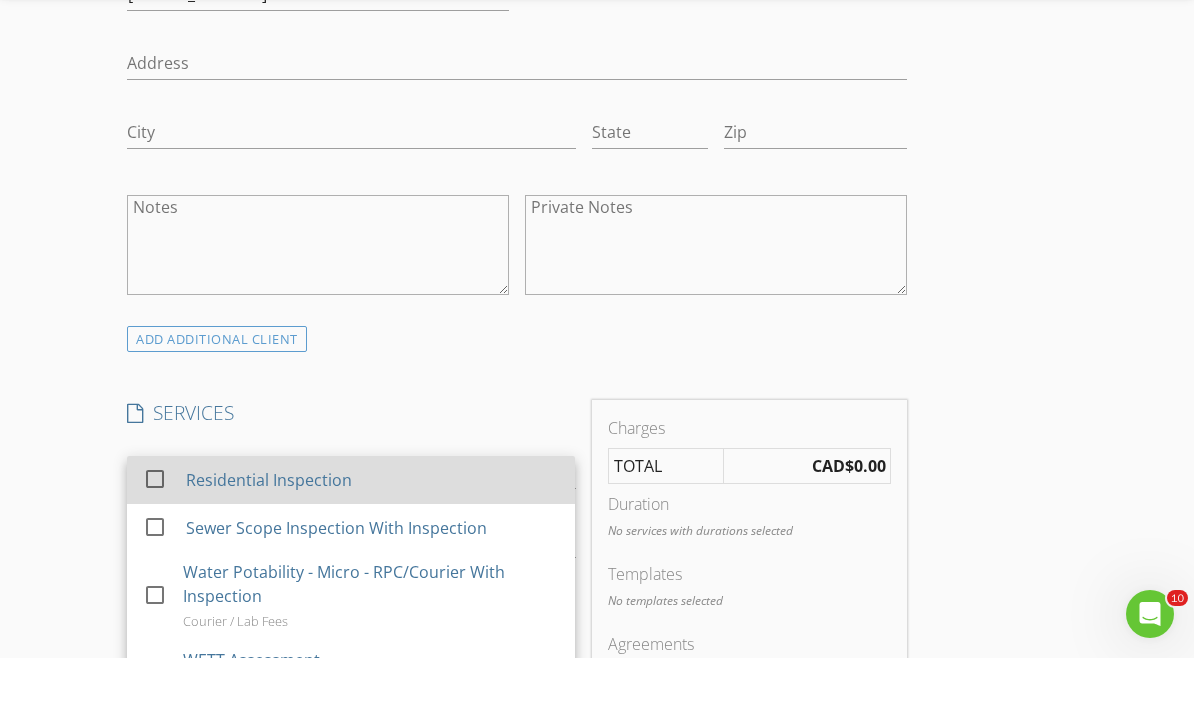 scroll, scrollTop: 1378, scrollLeft: 0, axis: vertical 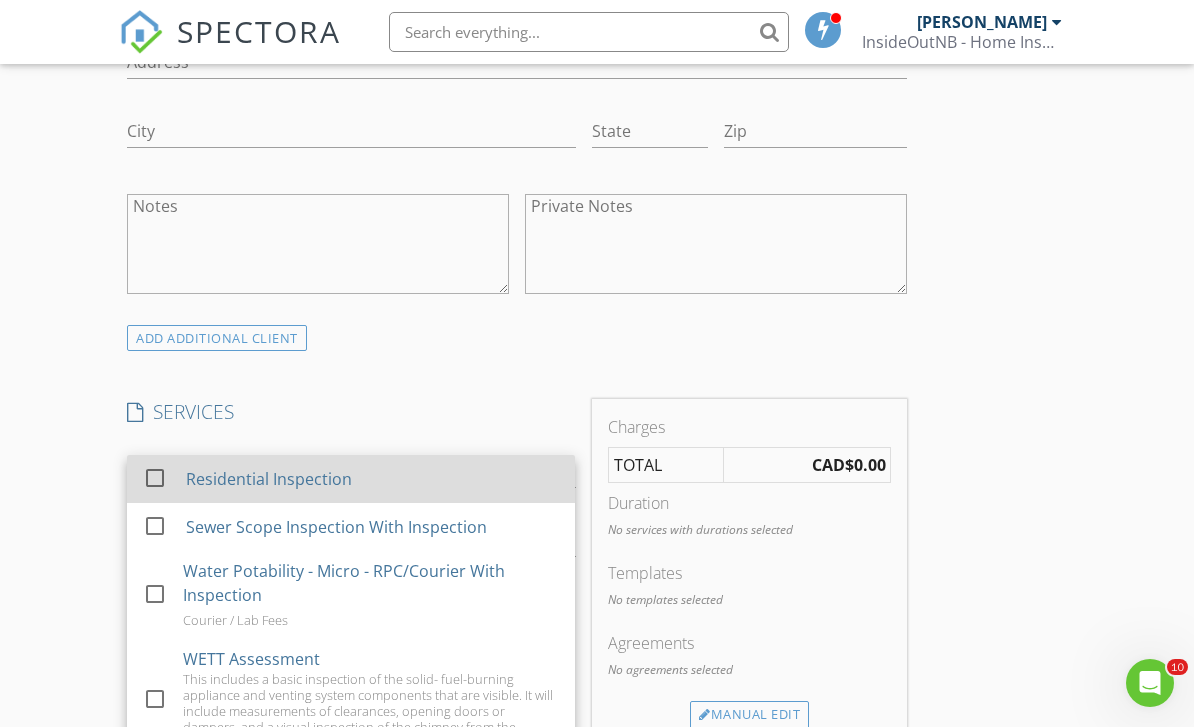 click on "Residential Inspection" at bounding box center (269, 479) 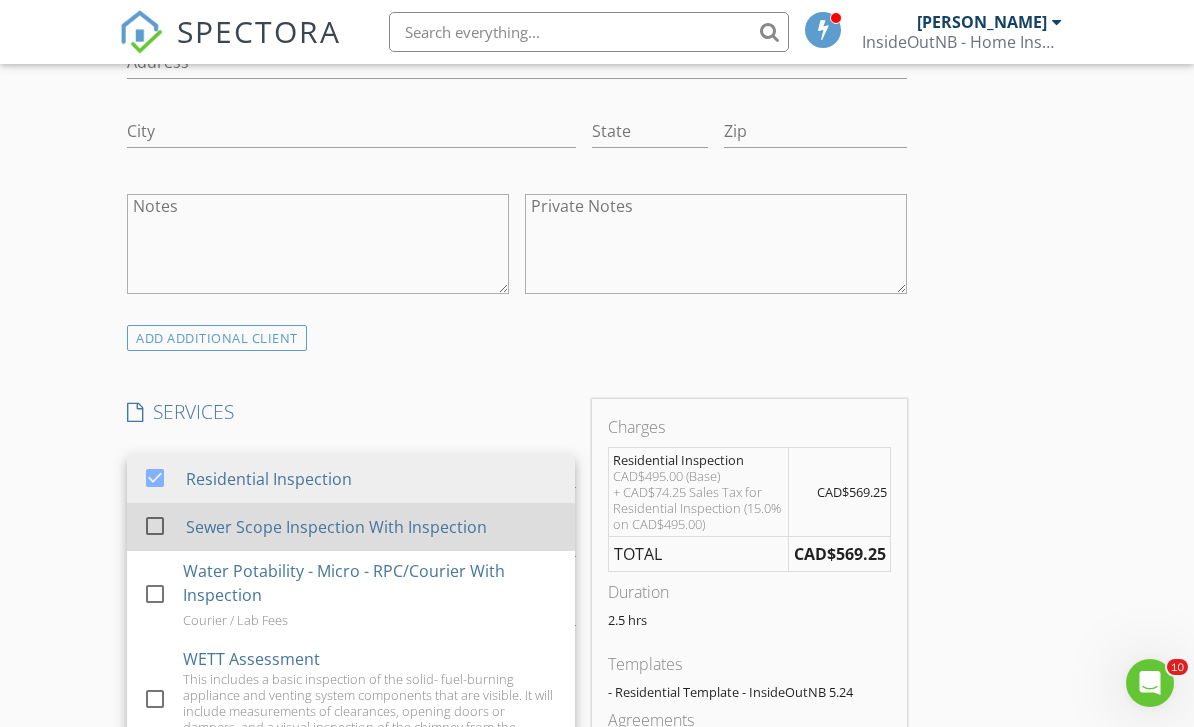 click at bounding box center [155, 526] 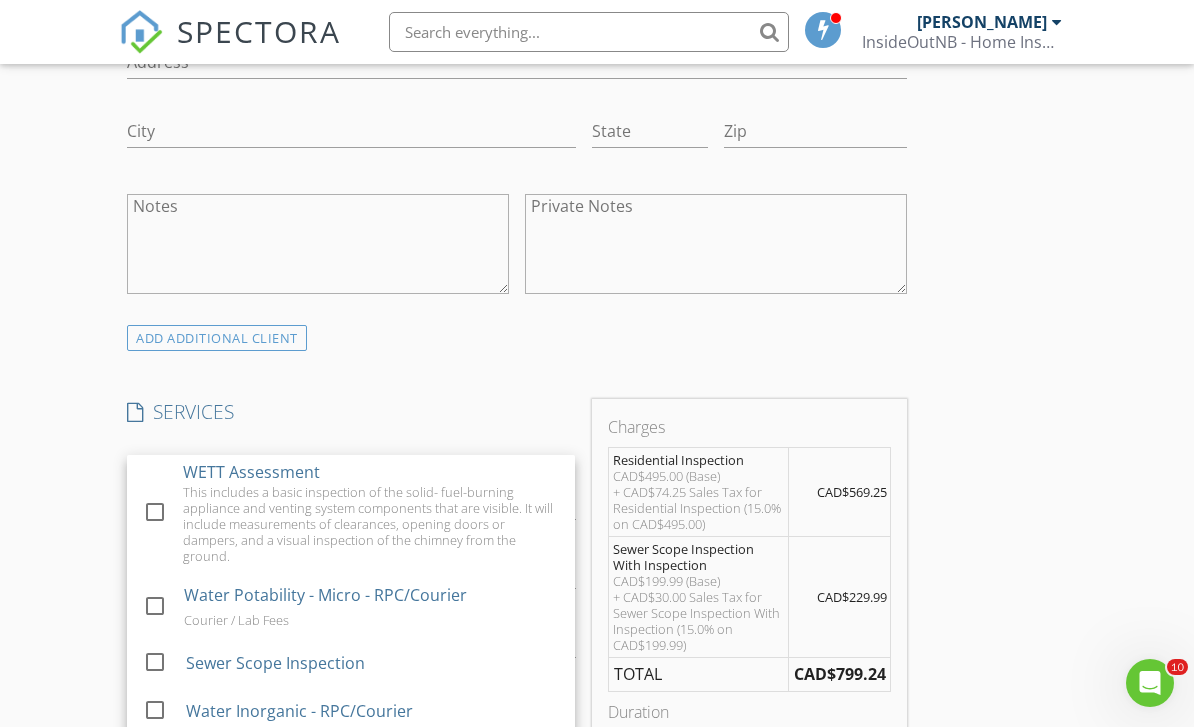 scroll, scrollTop: 212, scrollLeft: 0, axis: vertical 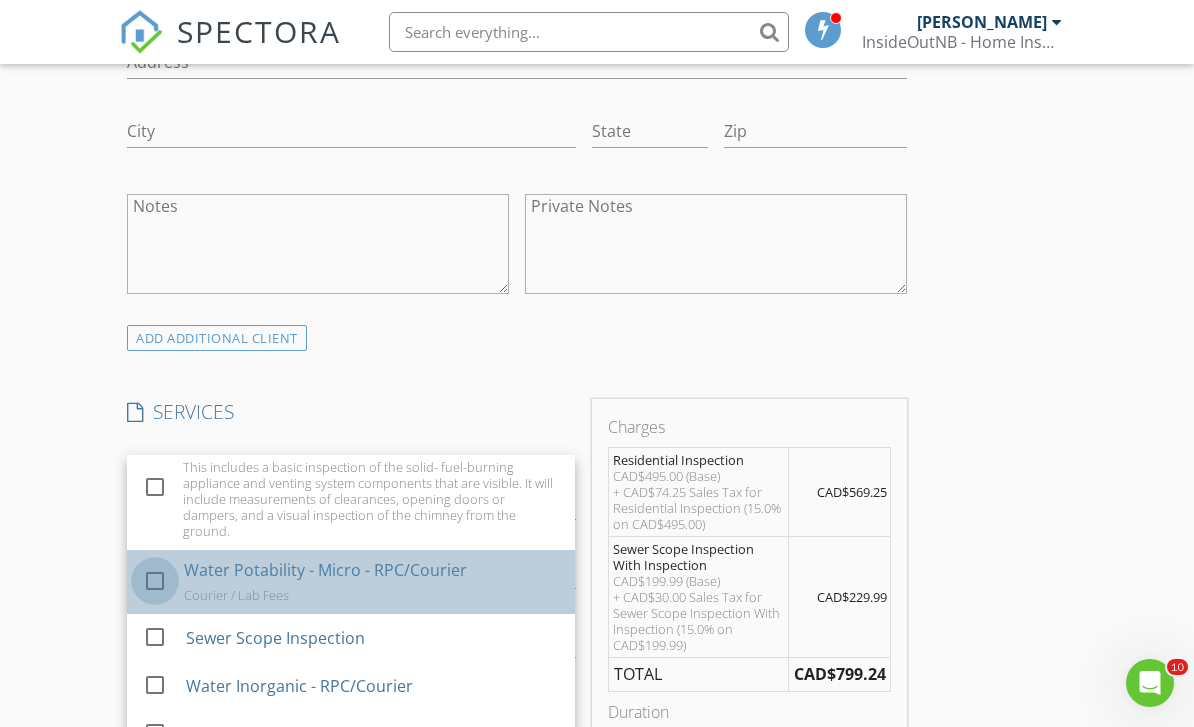click at bounding box center (155, 581) 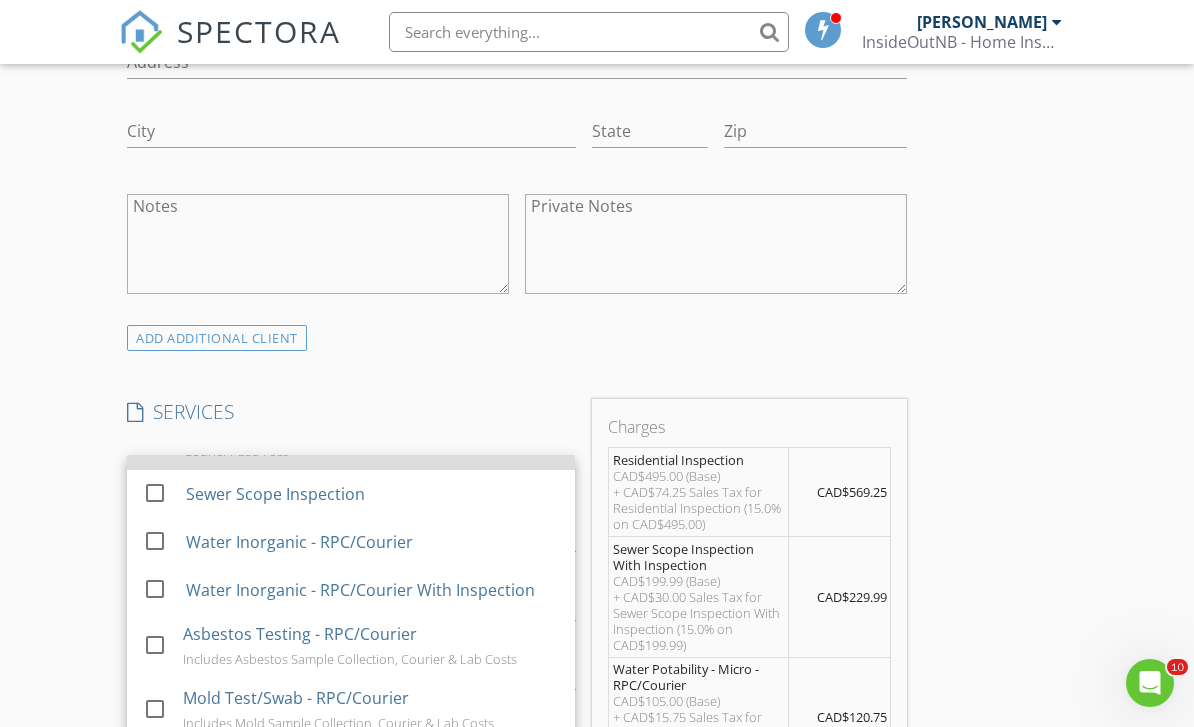 scroll, scrollTop: 357, scrollLeft: 0, axis: vertical 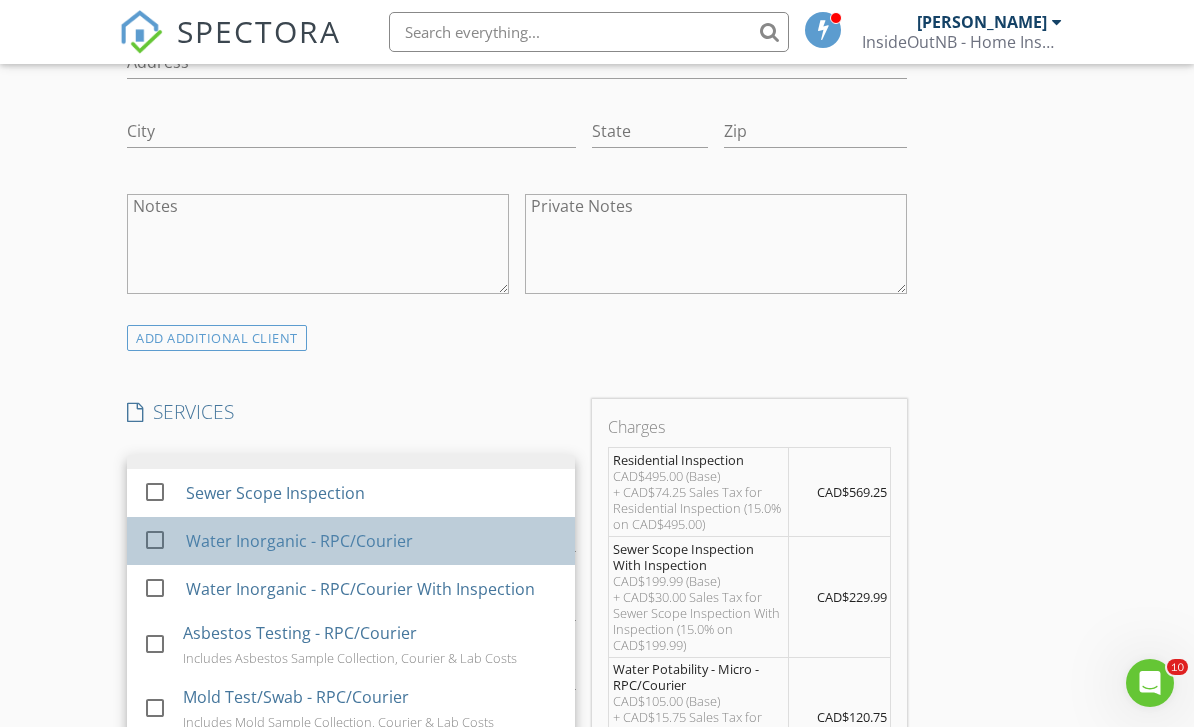 click at bounding box center (159, 558) 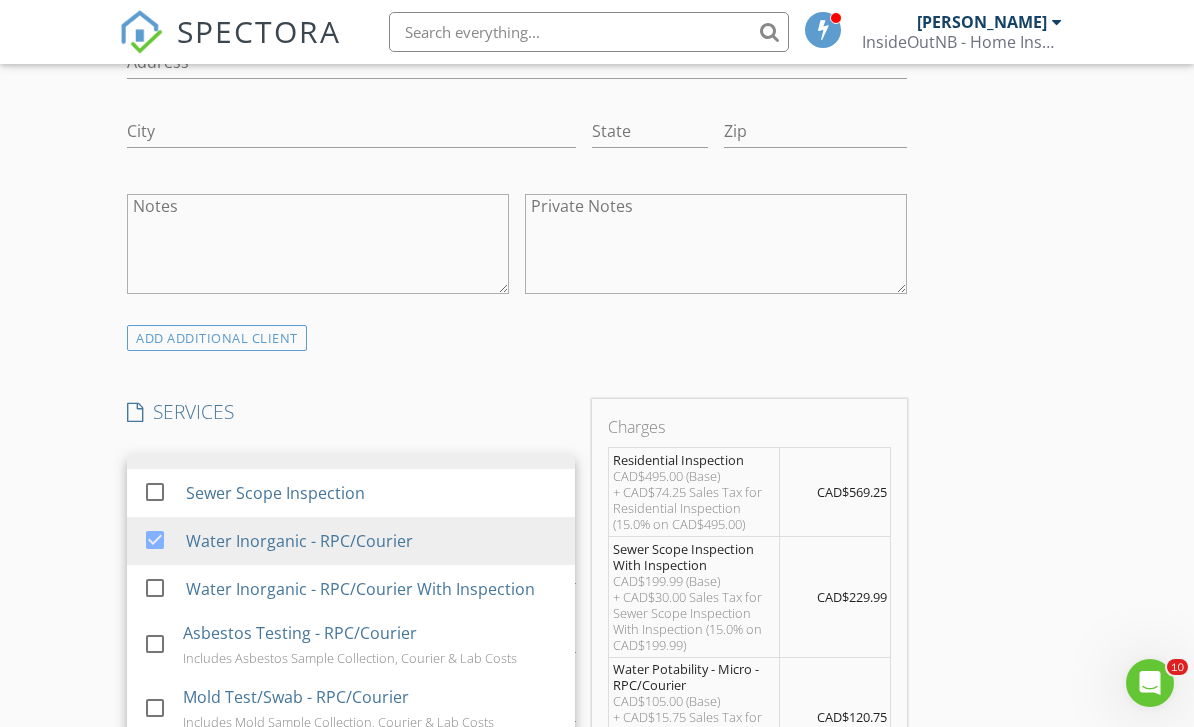 click on "INSPECTOR(S)
check_box   Devon Bergsma   PRIMARY   Devon Bergsma arrow_drop_down   check_box_outline_blank Devon Bergsma specifically requested
Date/Time
2025/07/17 11:00 AM
Location
Address Search       Address 1121 NB-109   Unit   City   State NB   Zip E7H 4G7   County Western Valley Rural District     Square Meters (m²)   Year Built   Foundation arrow_drop_down     Devon Bergsma     113.0 km     (an hour)
client
check_box Enable Client CC email for this inspection   Client Search     check_box_outline_blank Client is a Company/Organization     First Name Doug & Arlene   Last Name Mais   Email armais88@gmail.com   CC Email   Phone 905-638-5607   Address   City   State   Zip       Notes   Private Notes
ADD ADDITIONAL client
SERVICES
check_box   Residential Inspection" at bounding box center [596, 768] 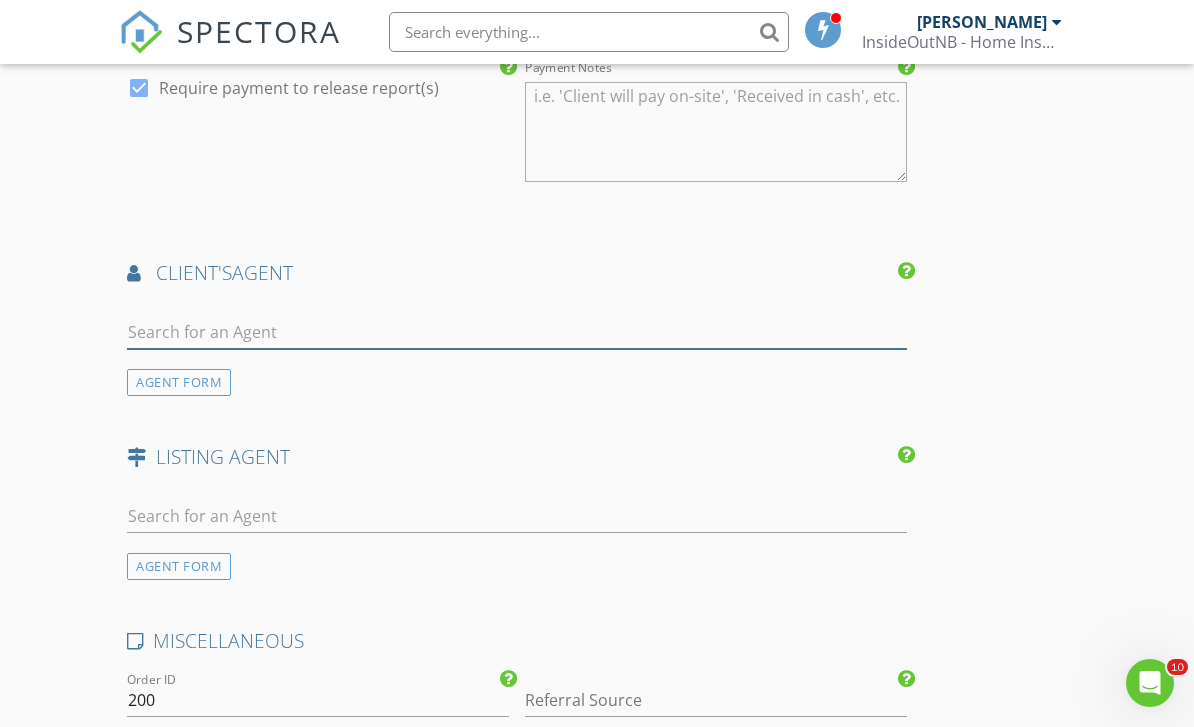 click at bounding box center [517, 332] 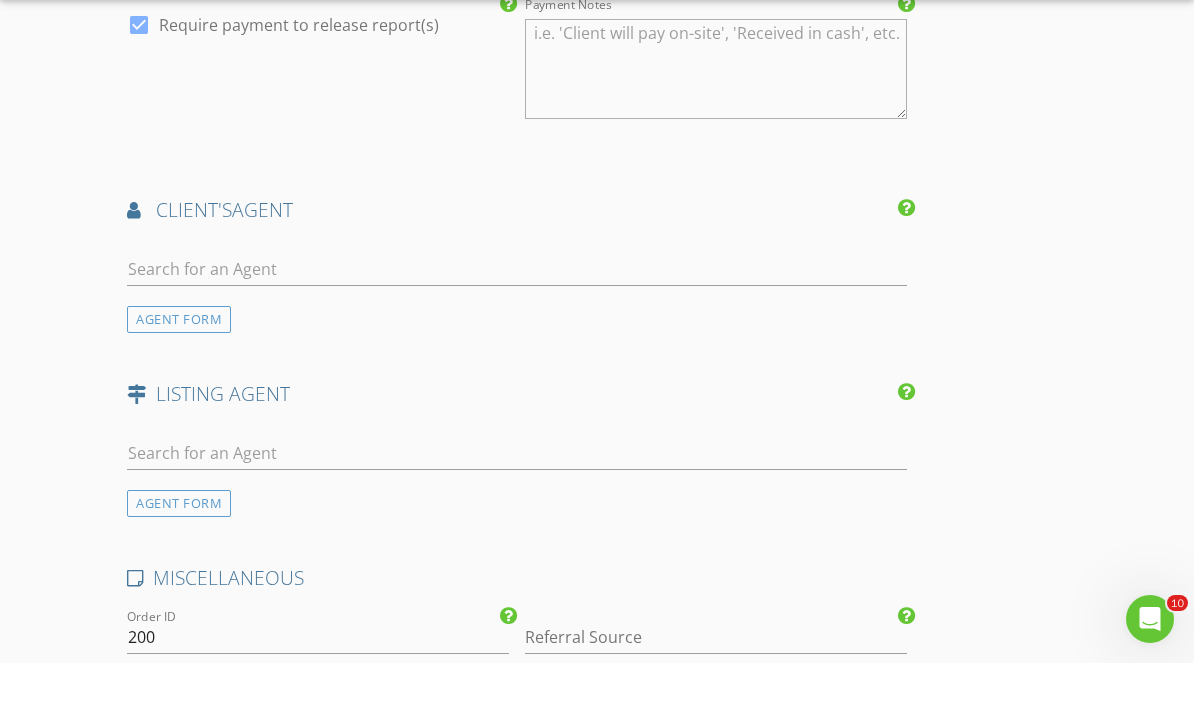 scroll, scrollTop: 2828, scrollLeft: 0, axis: vertical 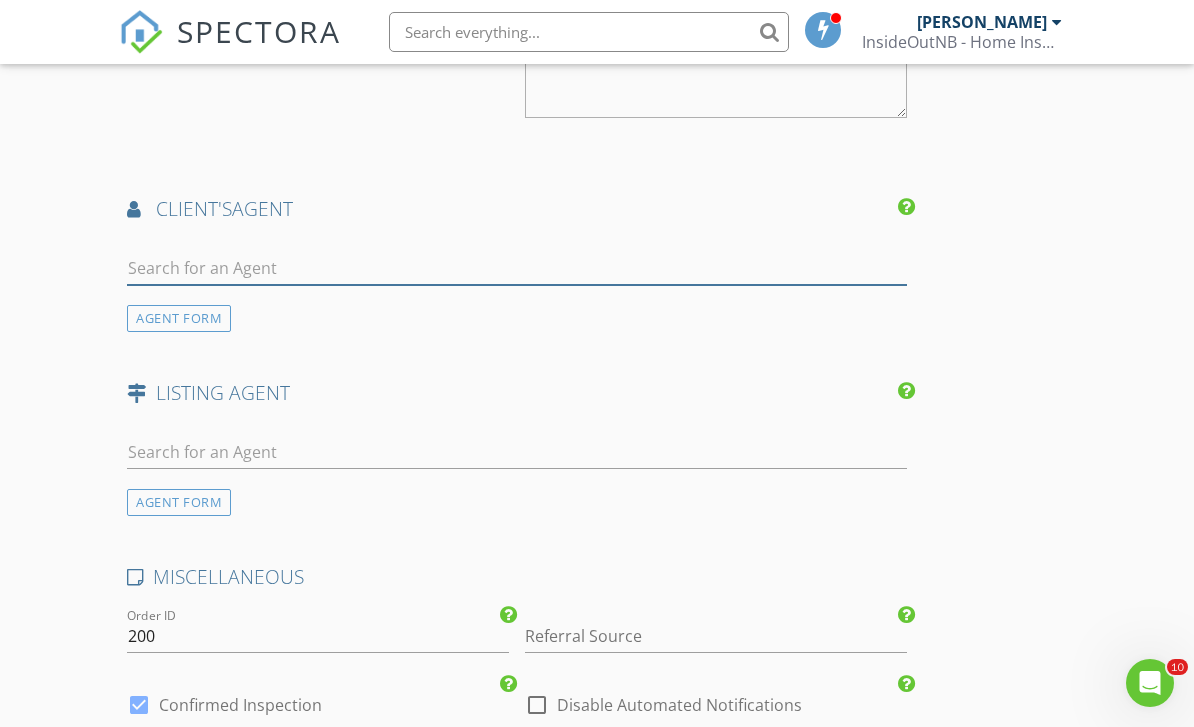 click at bounding box center [517, 268] 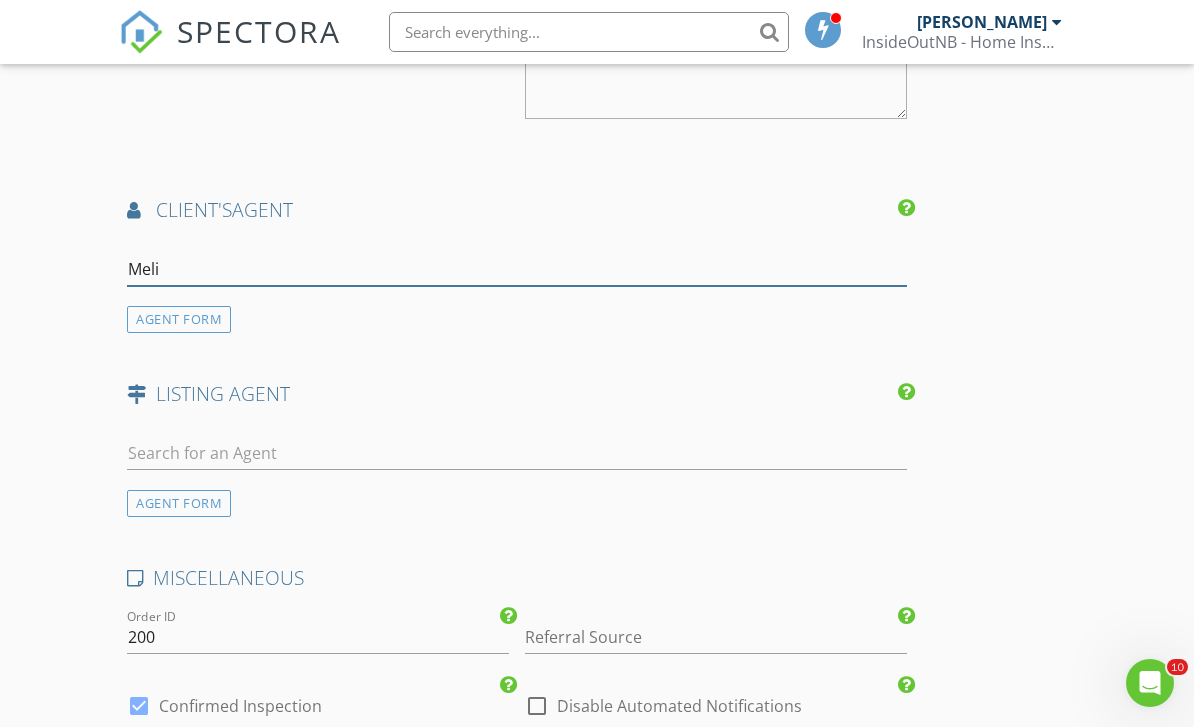 type on "Melis" 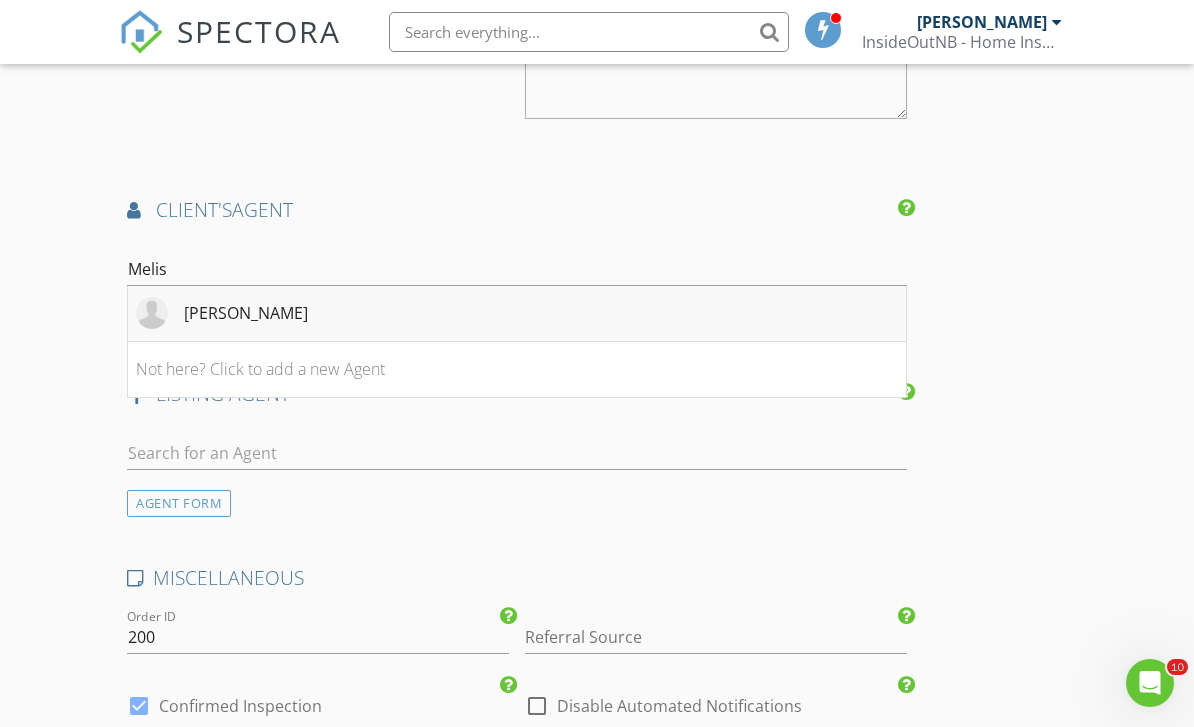 click on "Melissa McGowan" at bounding box center (246, 313) 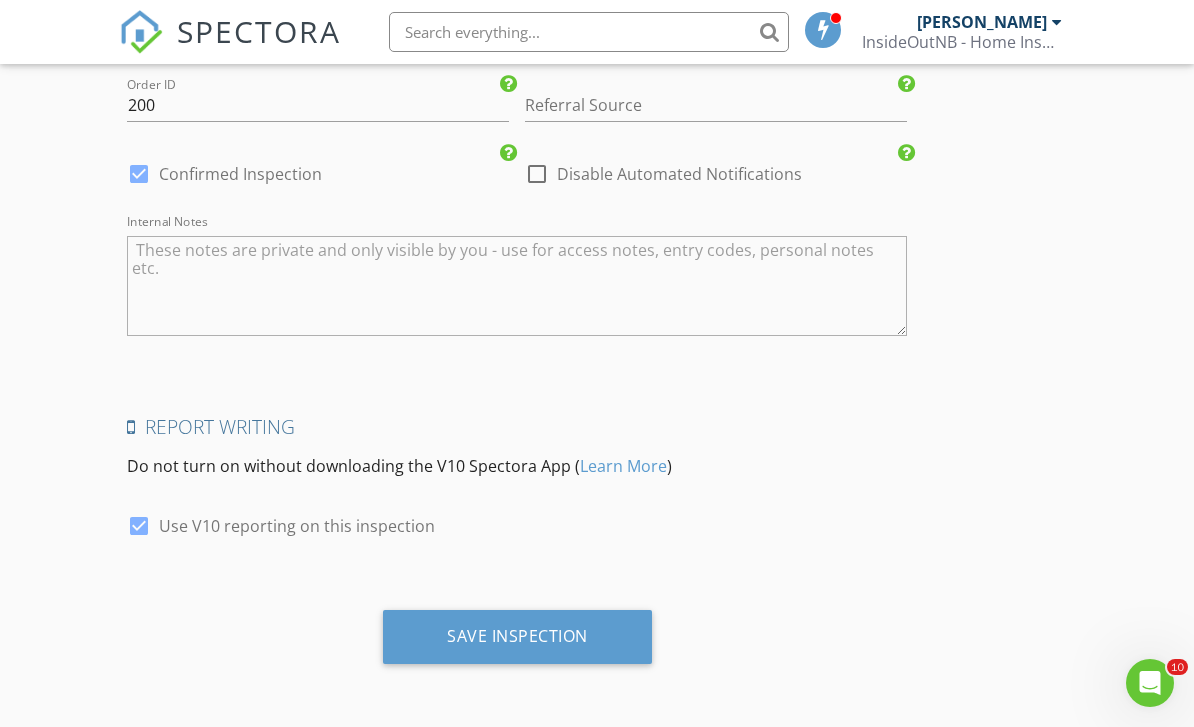 scroll, scrollTop: 3881, scrollLeft: 0, axis: vertical 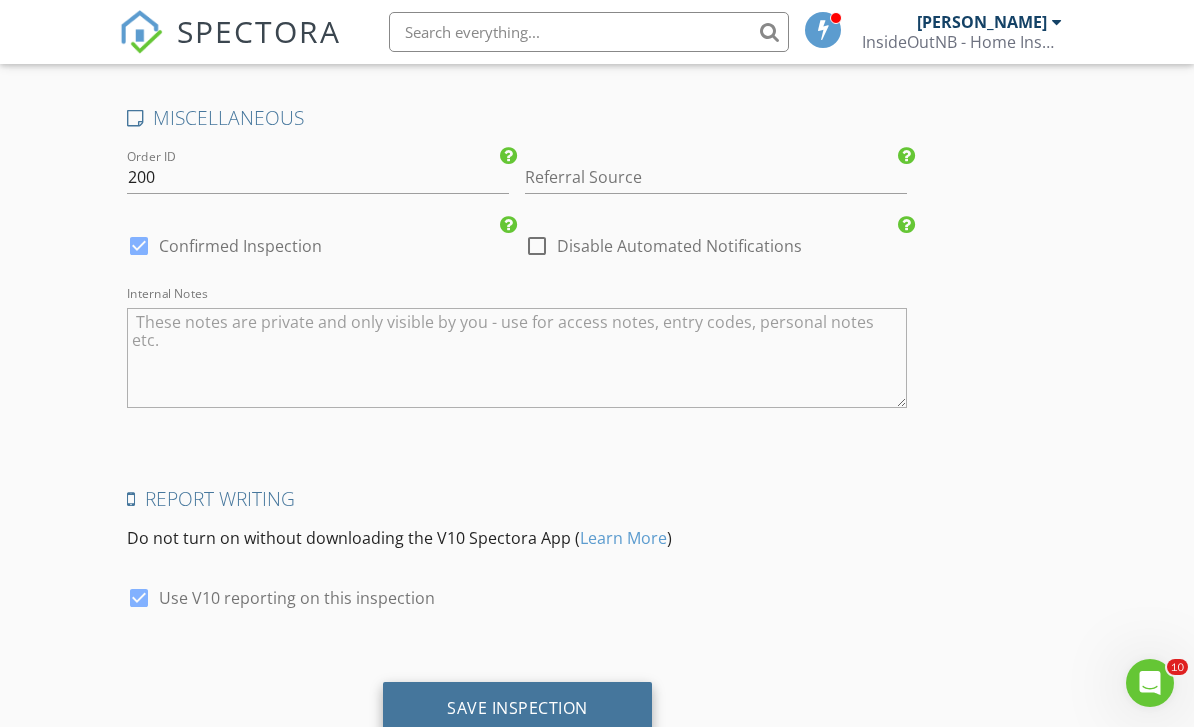 click on "Save Inspection" at bounding box center (517, 708) 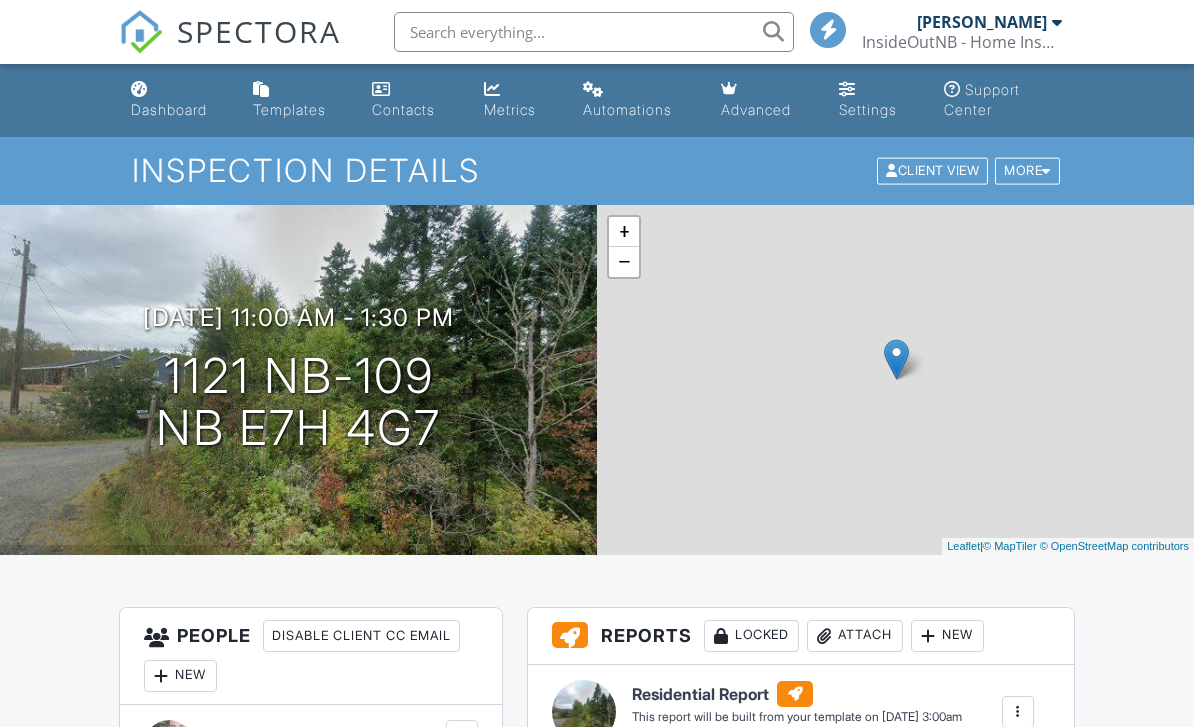 scroll, scrollTop: 0, scrollLeft: 0, axis: both 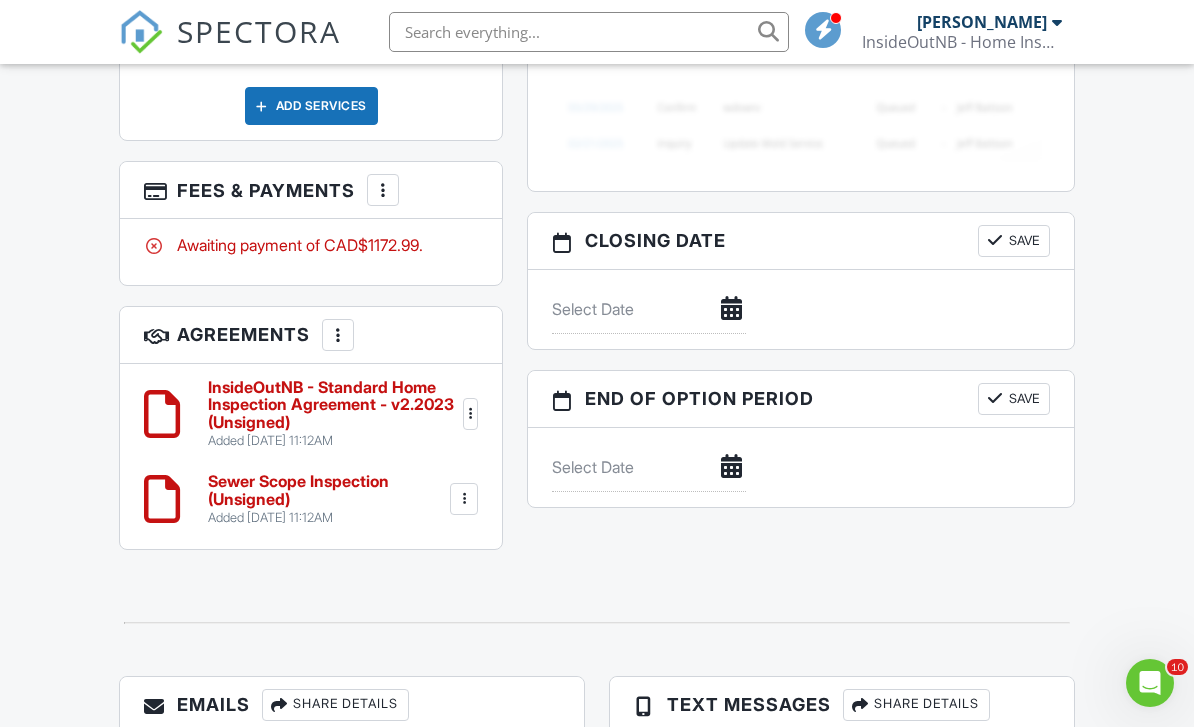 click at bounding box center [464, 499] 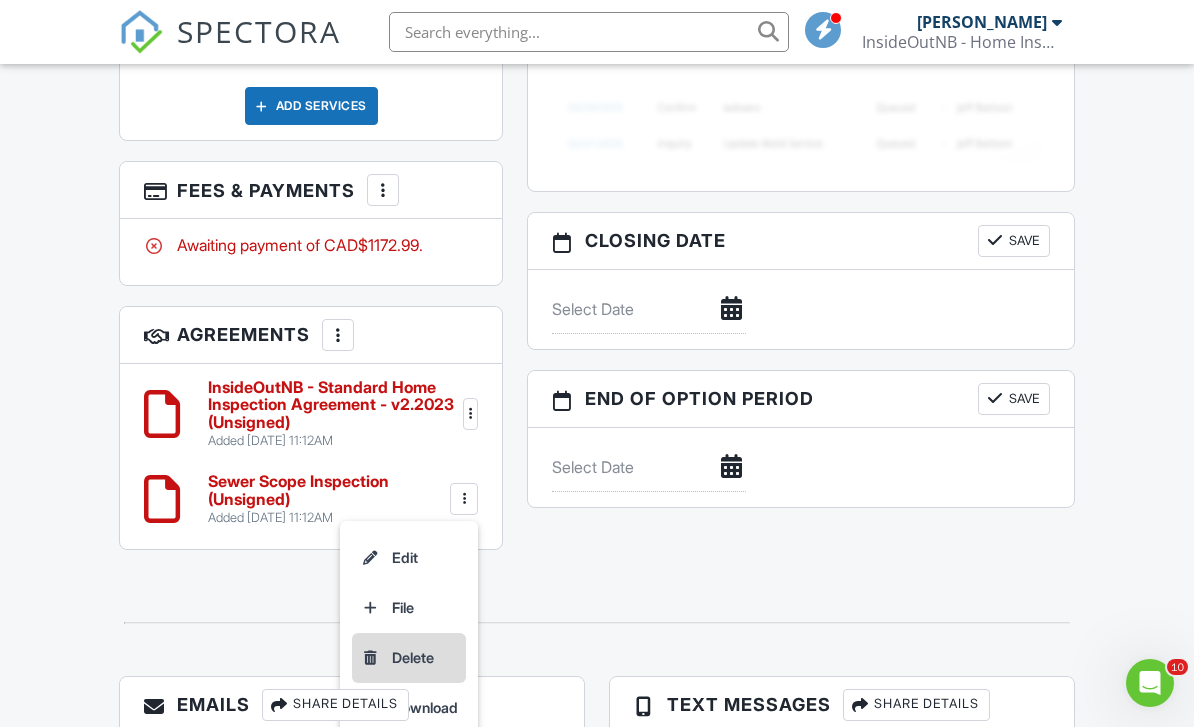 click on "Delete" at bounding box center [409, 658] 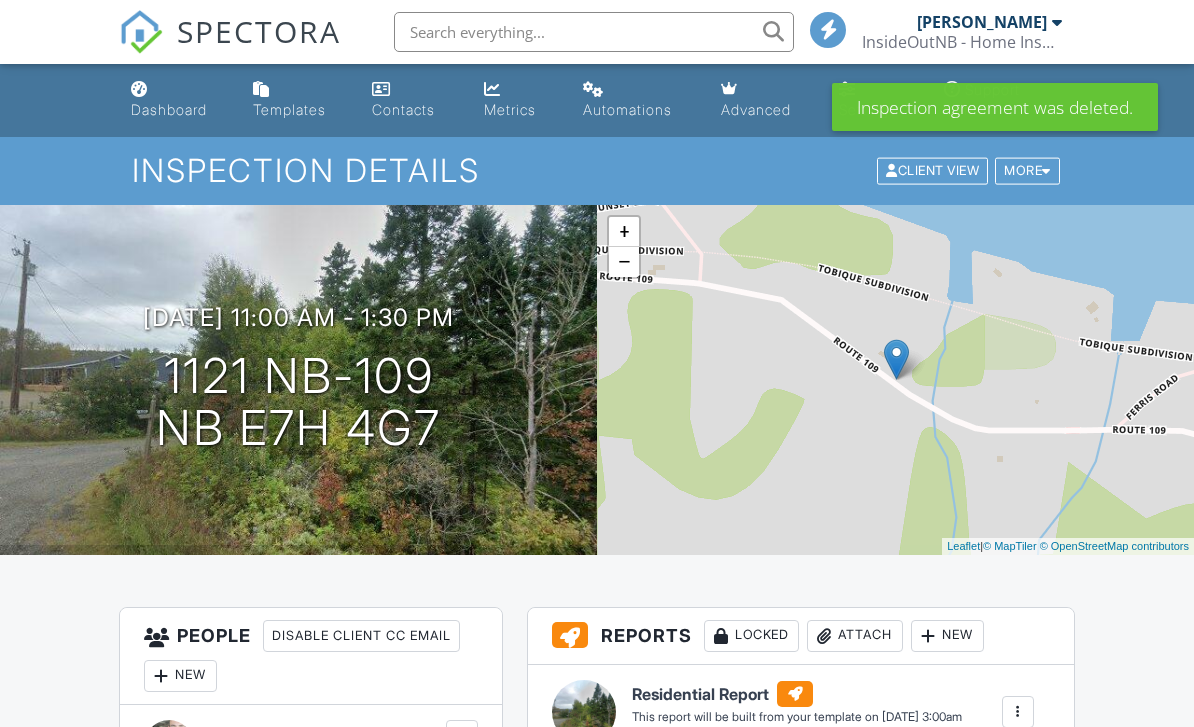 scroll, scrollTop: 0, scrollLeft: 0, axis: both 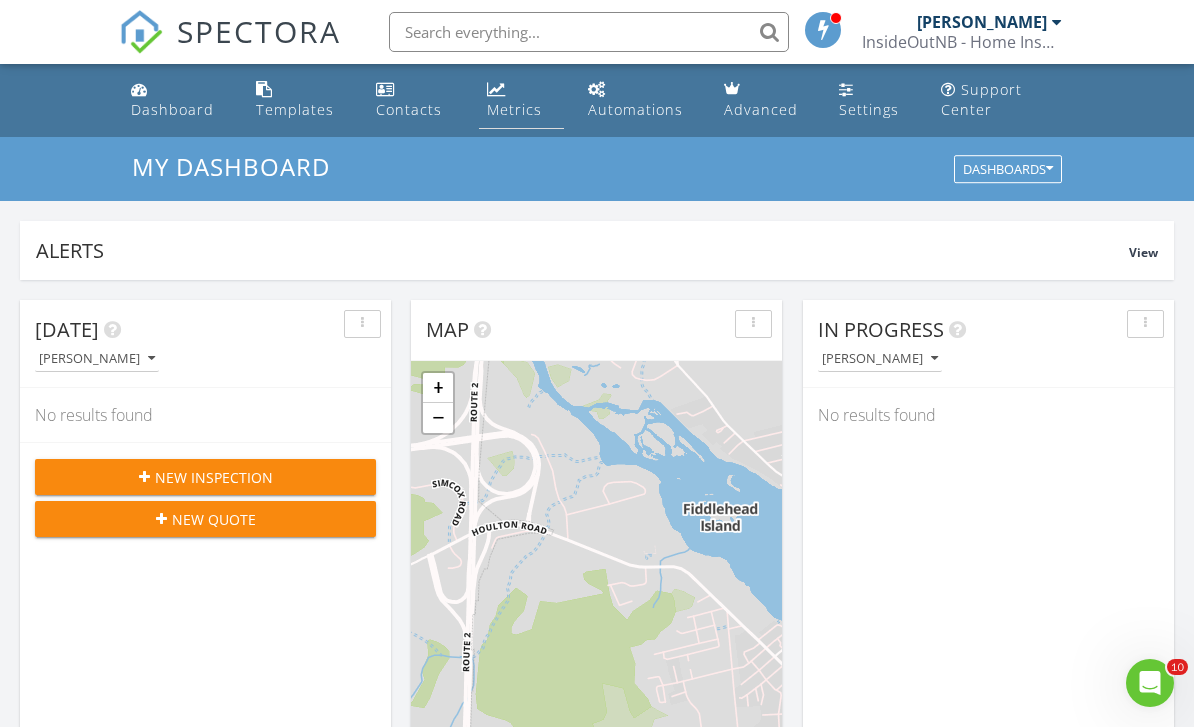 click on "Metrics" at bounding box center (514, 109) 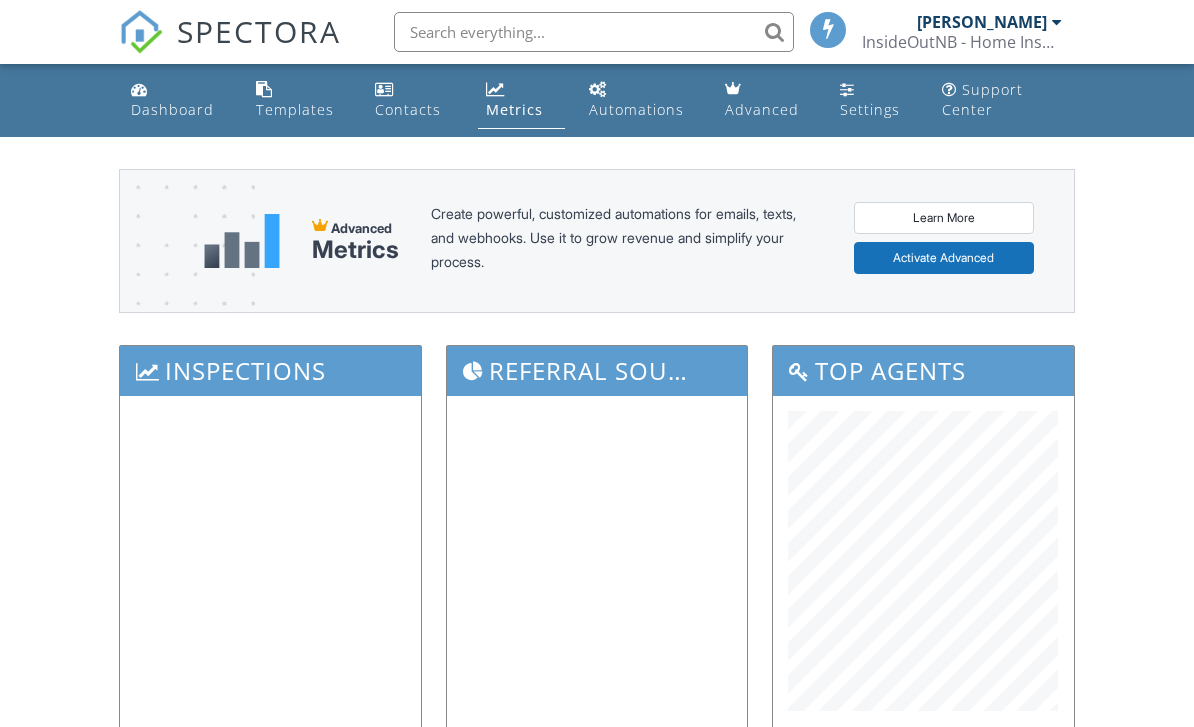 scroll, scrollTop: 0, scrollLeft: 0, axis: both 